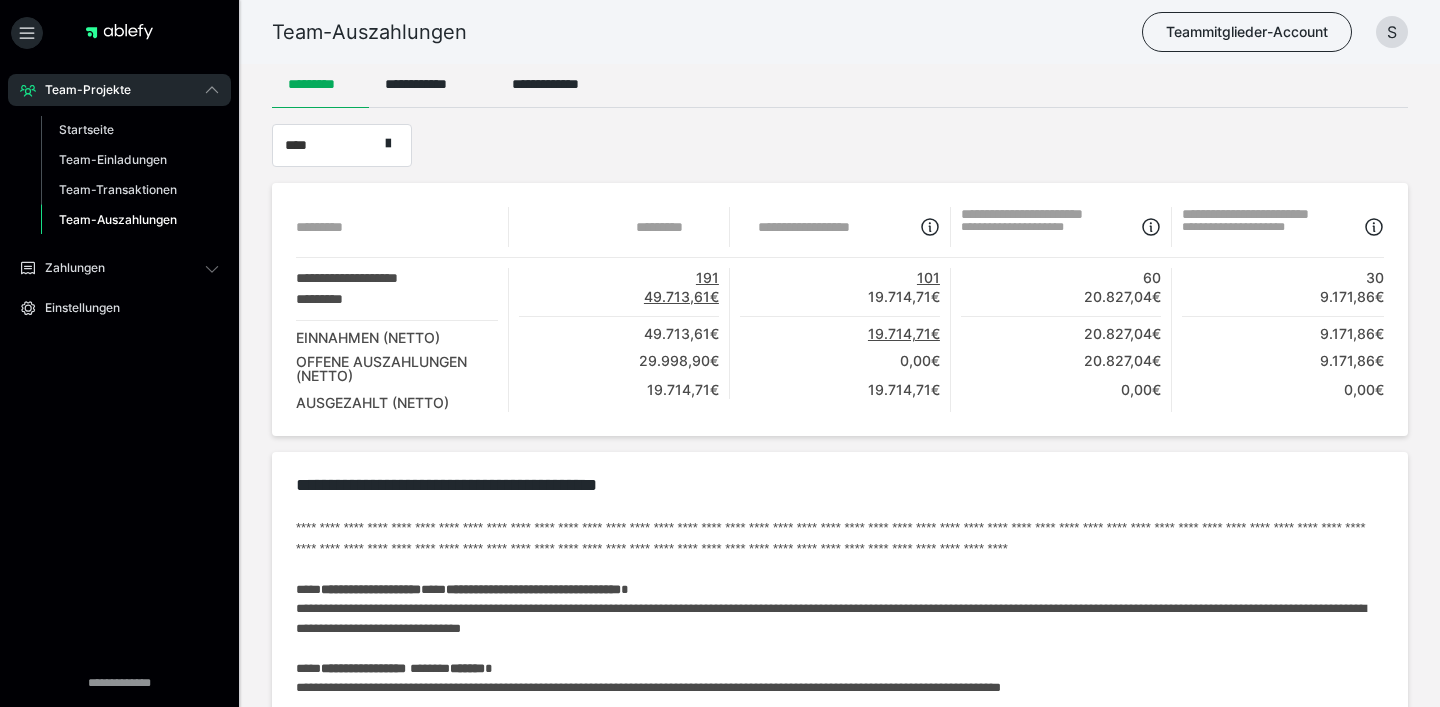 scroll, scrollTop: 0, scrollLeft: 0, axis: both 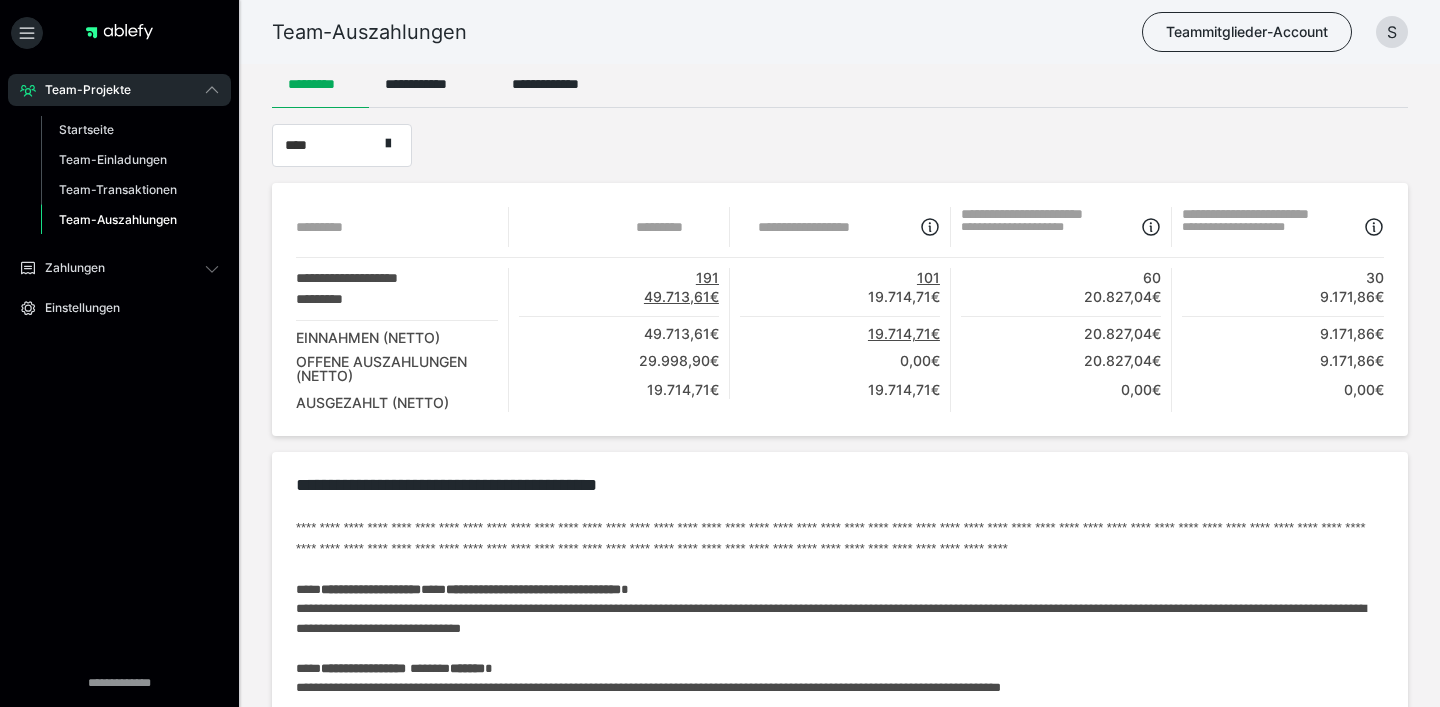 click on "191" at bounding box center (619, 277) 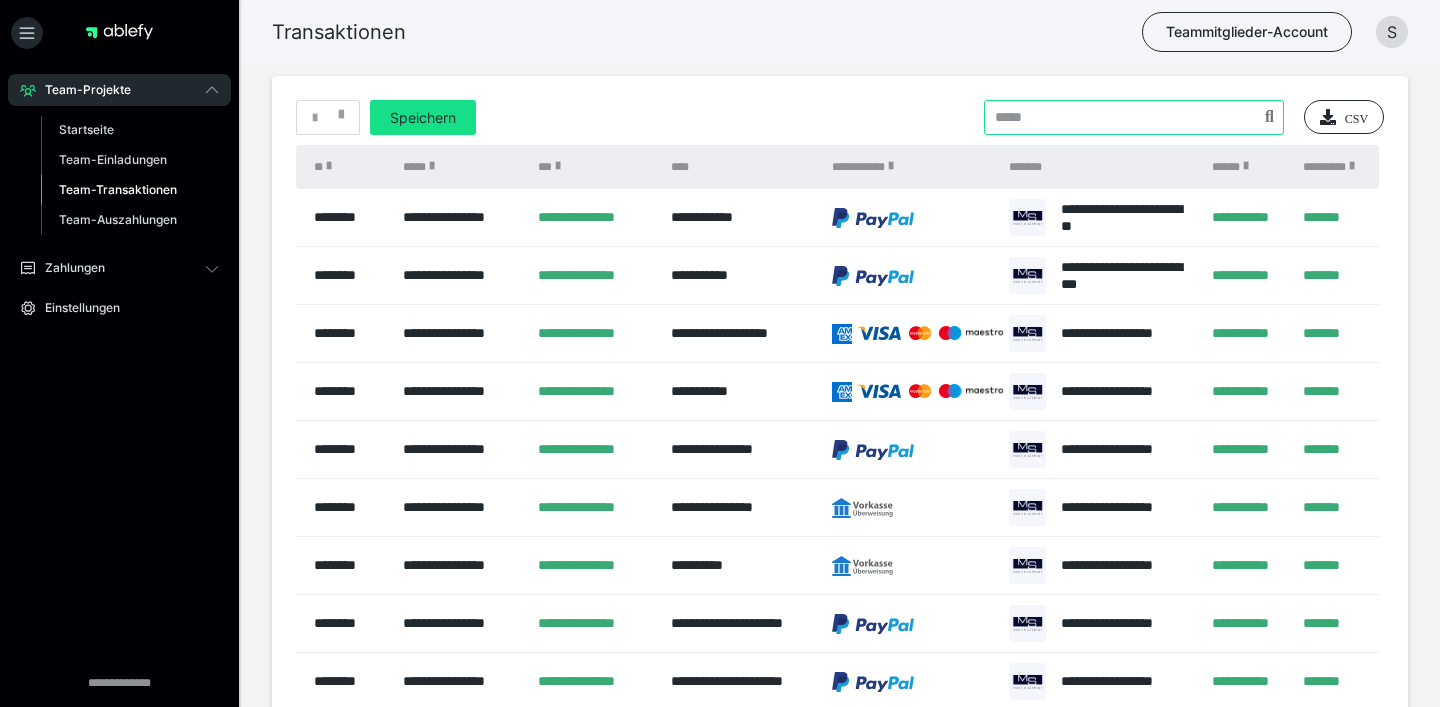 click at bounding box center [1134, 117] 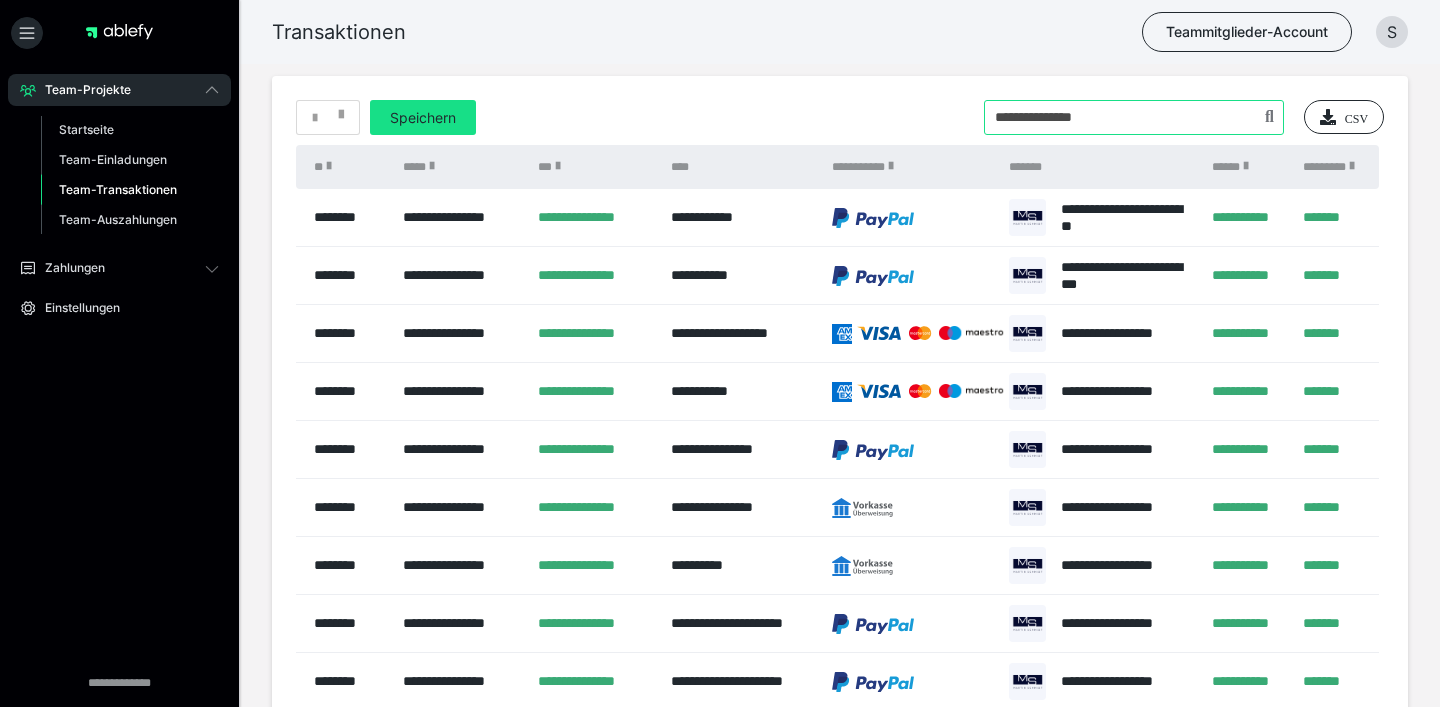 type on "**********" 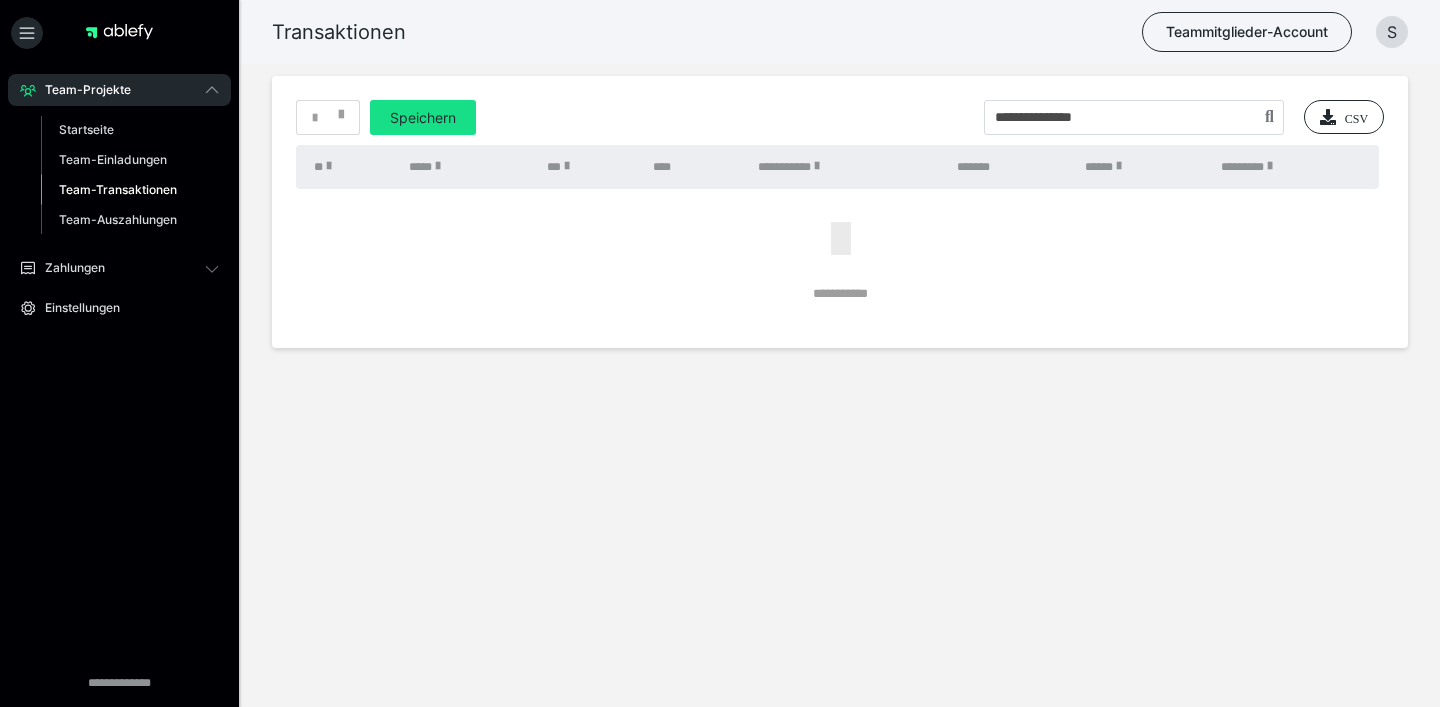 click on "Team-Transaktionen" at bounding box center [130, 190] 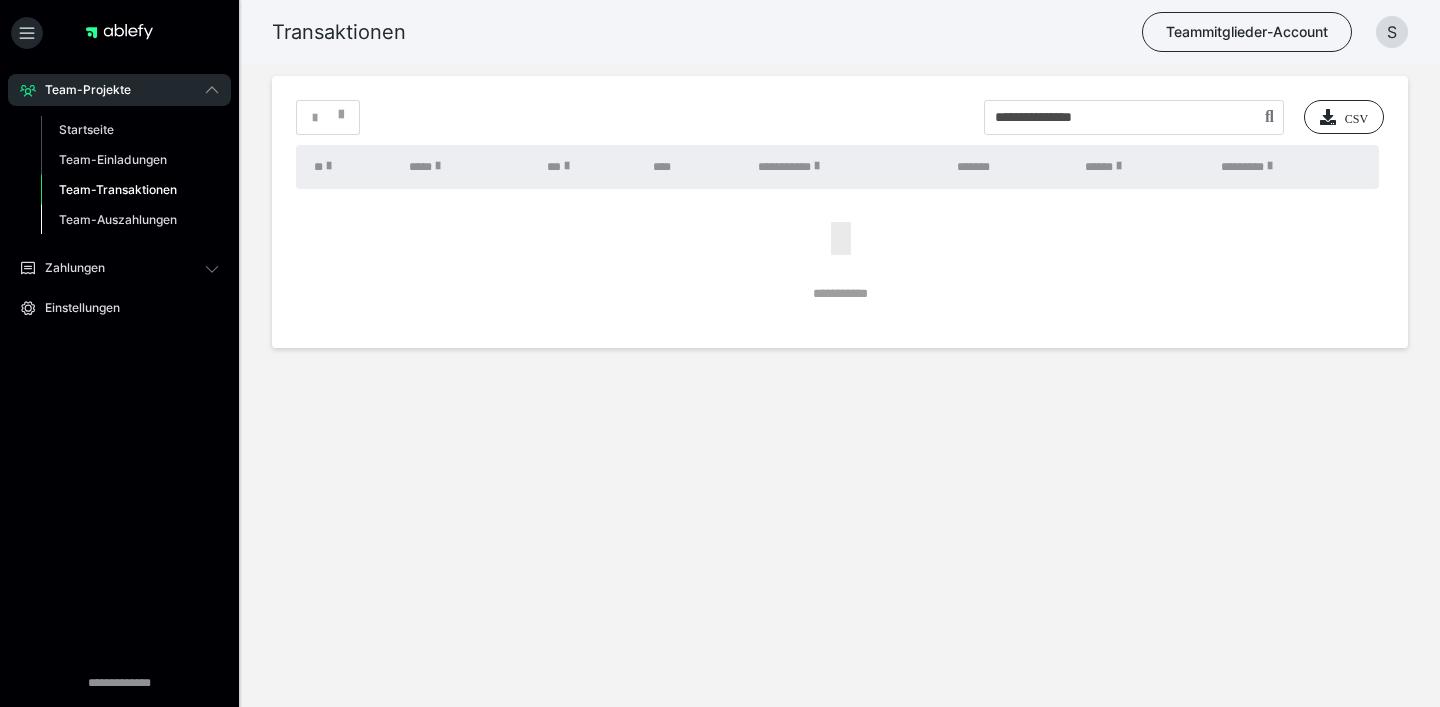 click on "Team-Auszahlungen" at bounding box center [130, 220] 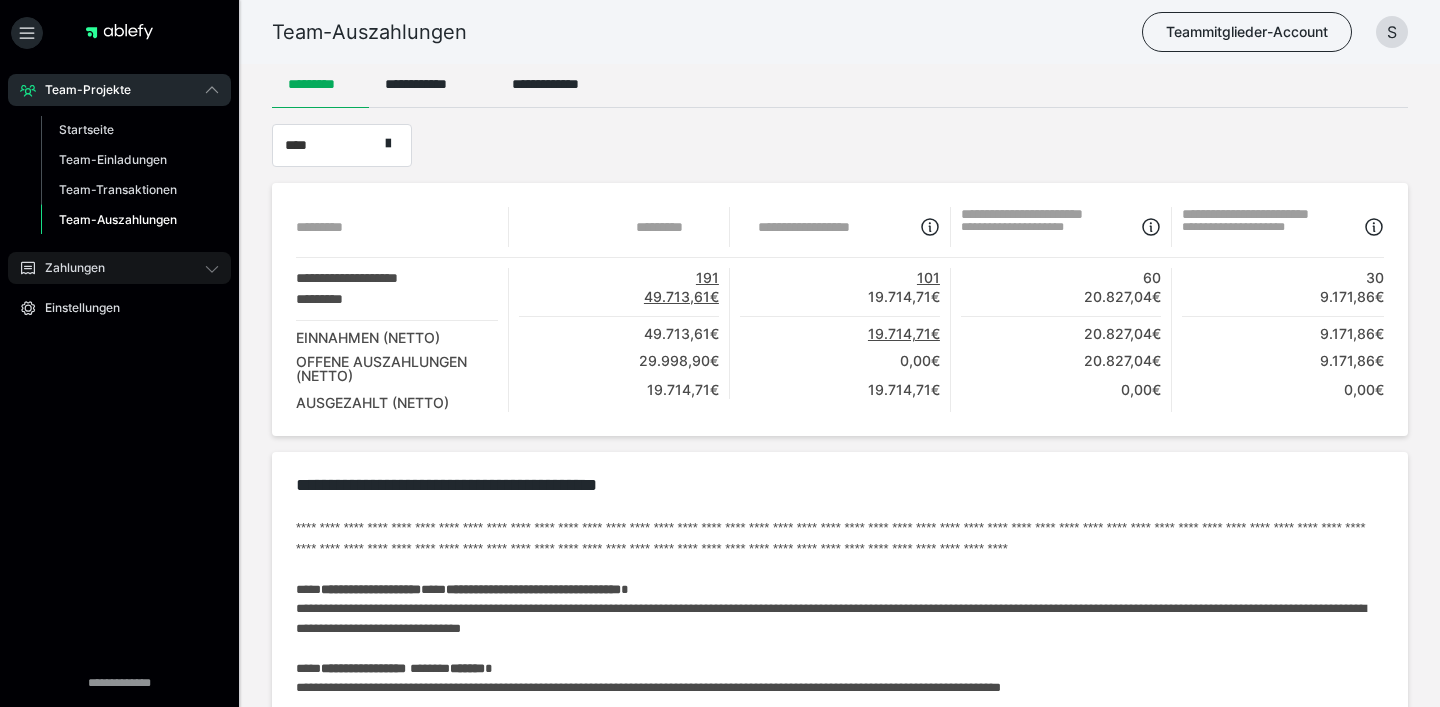 click on "Zahlungen" at bounding box center [119, 268] 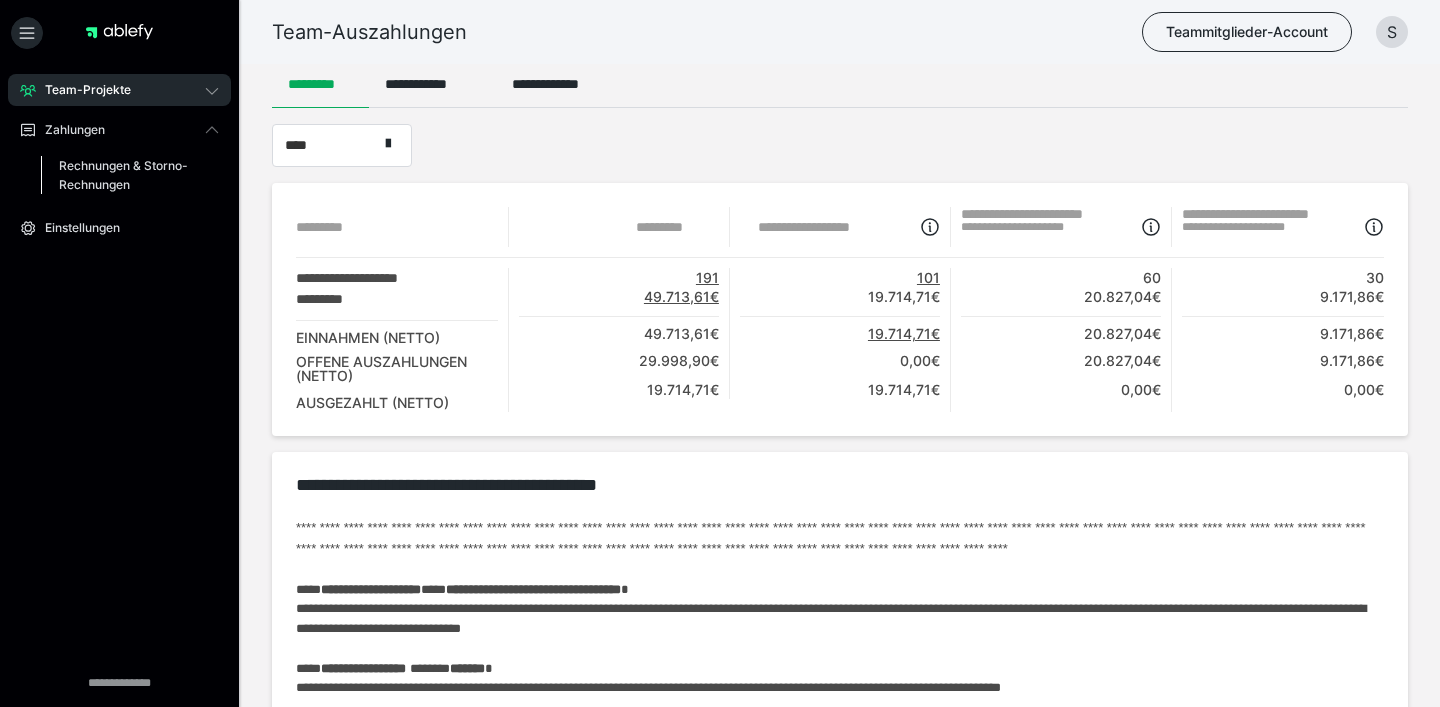 click on "Rechnungen & Storno-Rechnungen" at bounding box center (126, 175) 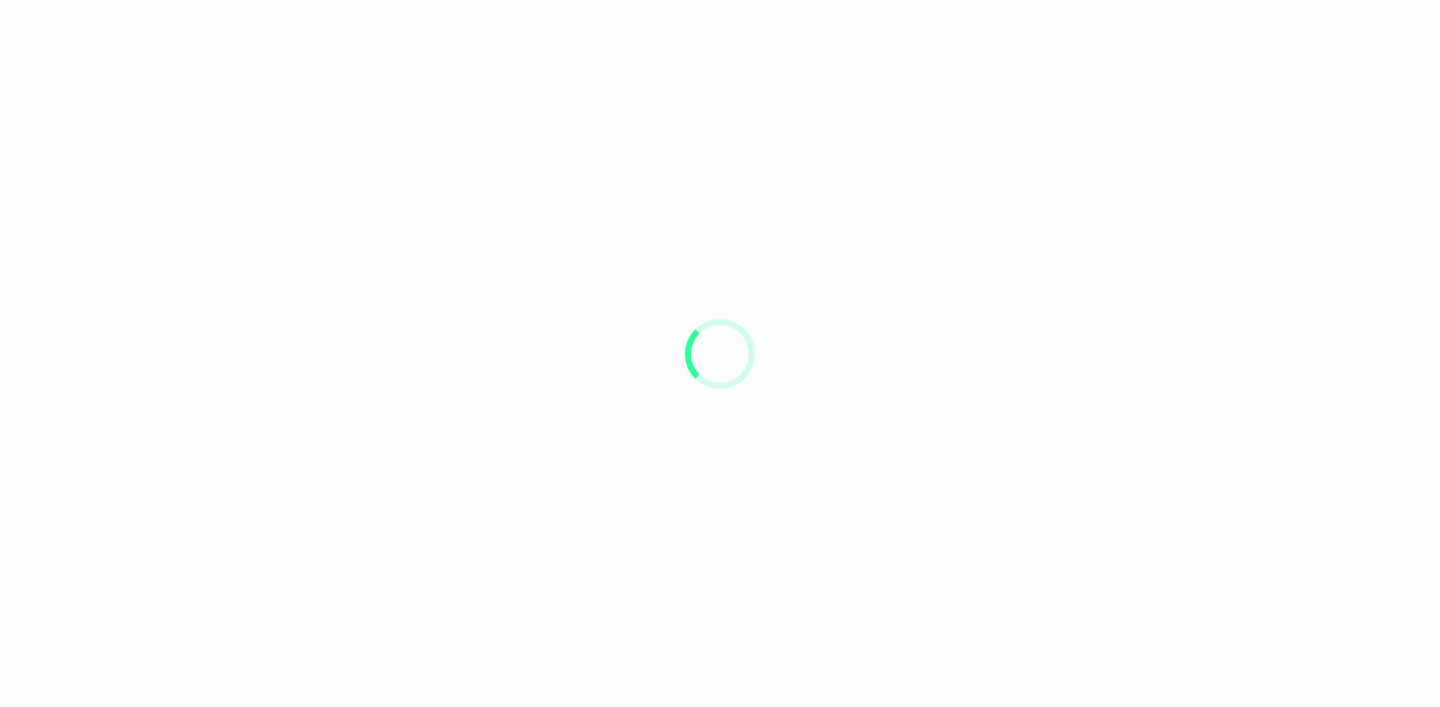 scroll, scrollTop: 0, scrollLeft: 0, axis: both 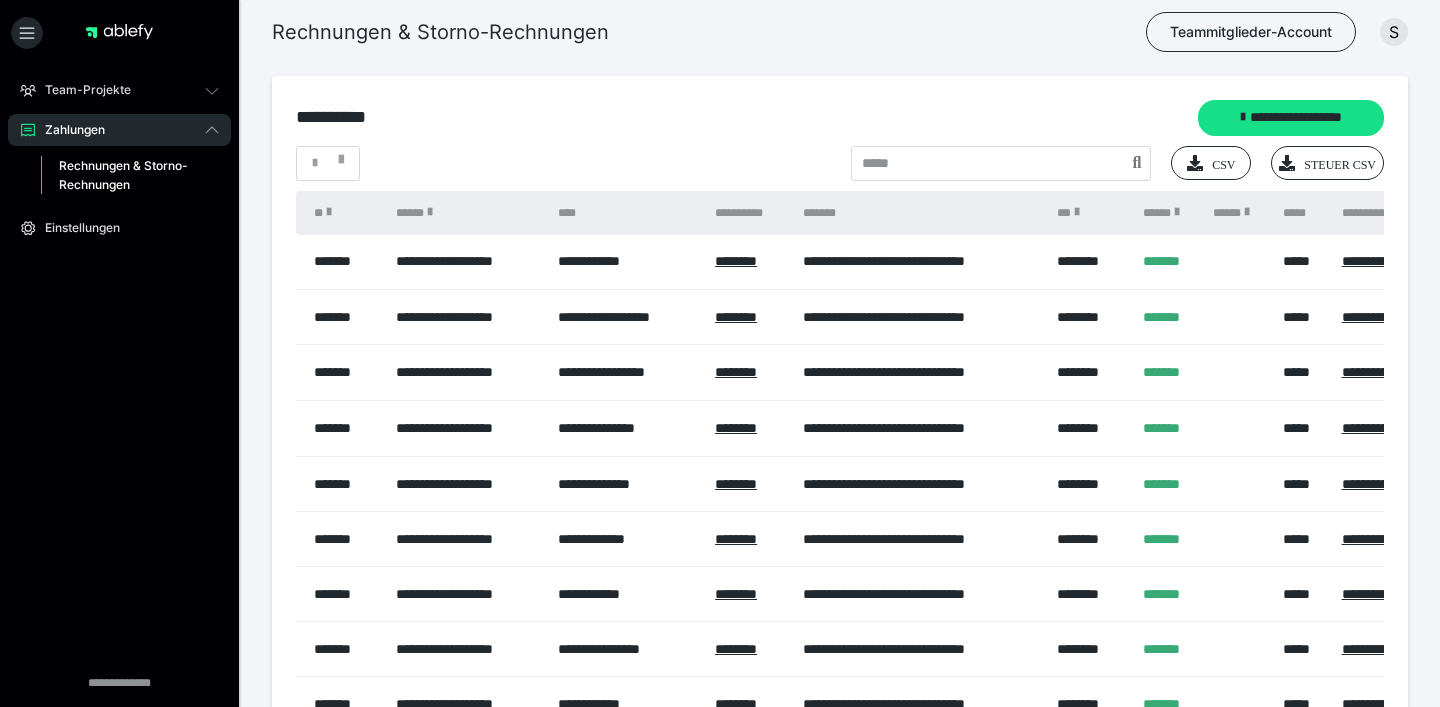 click on "**********" at bounding box center (840, 118) 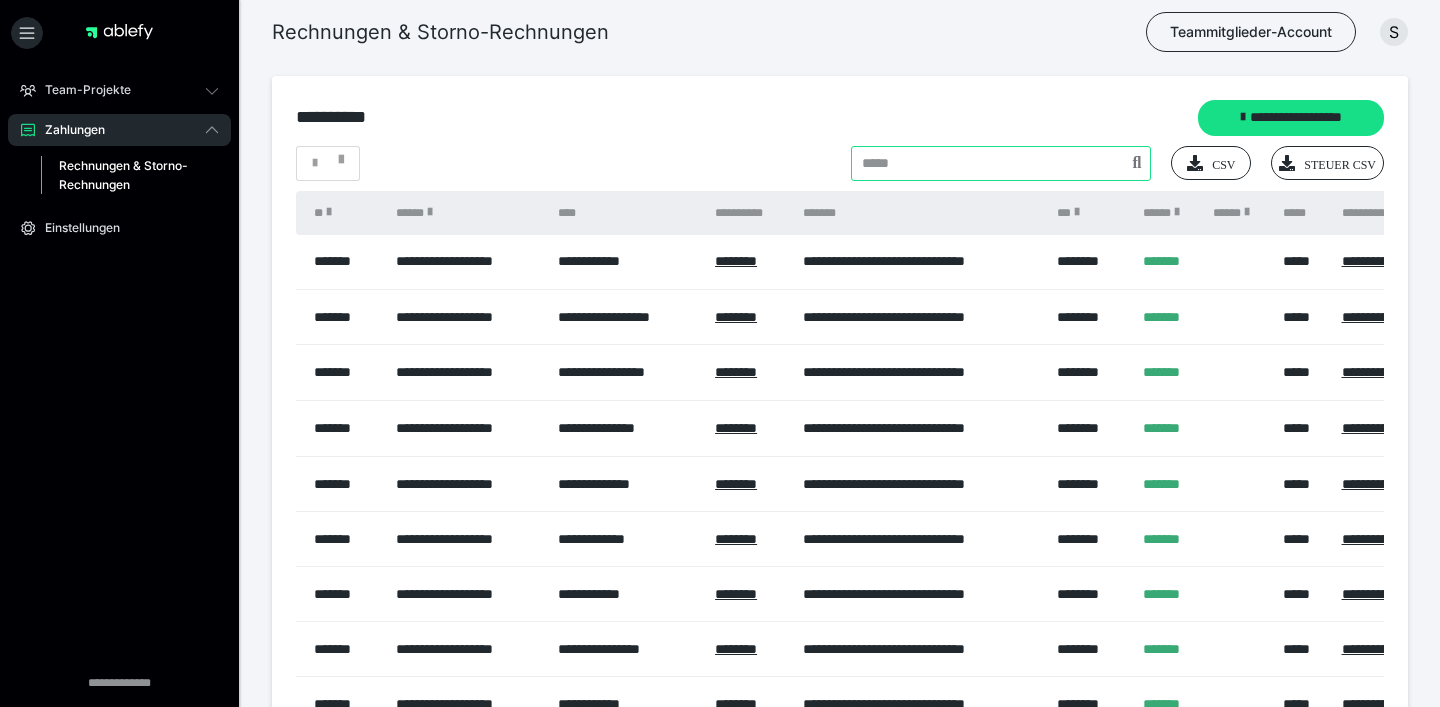click at bounding box center [1001, 163] 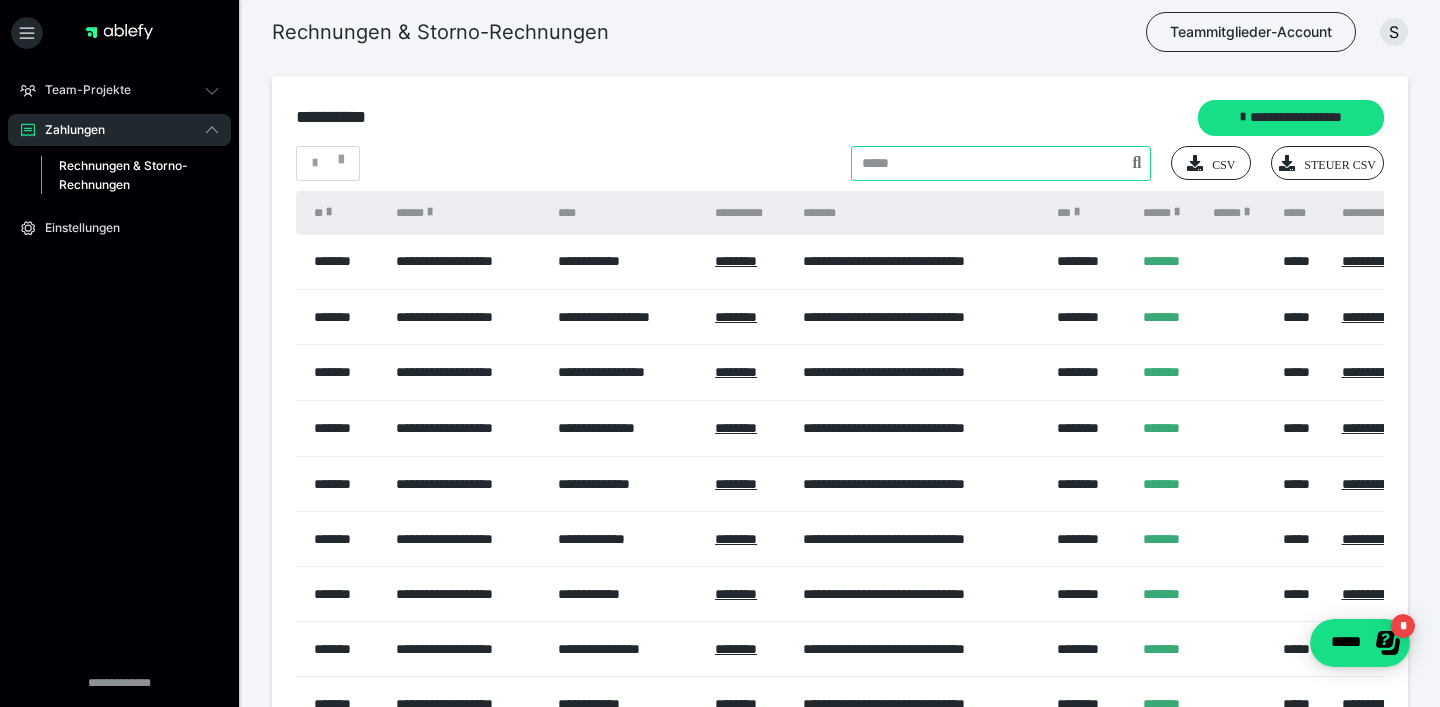 scroll, scrollTop: 0, scrollLeft: 0, axis: both 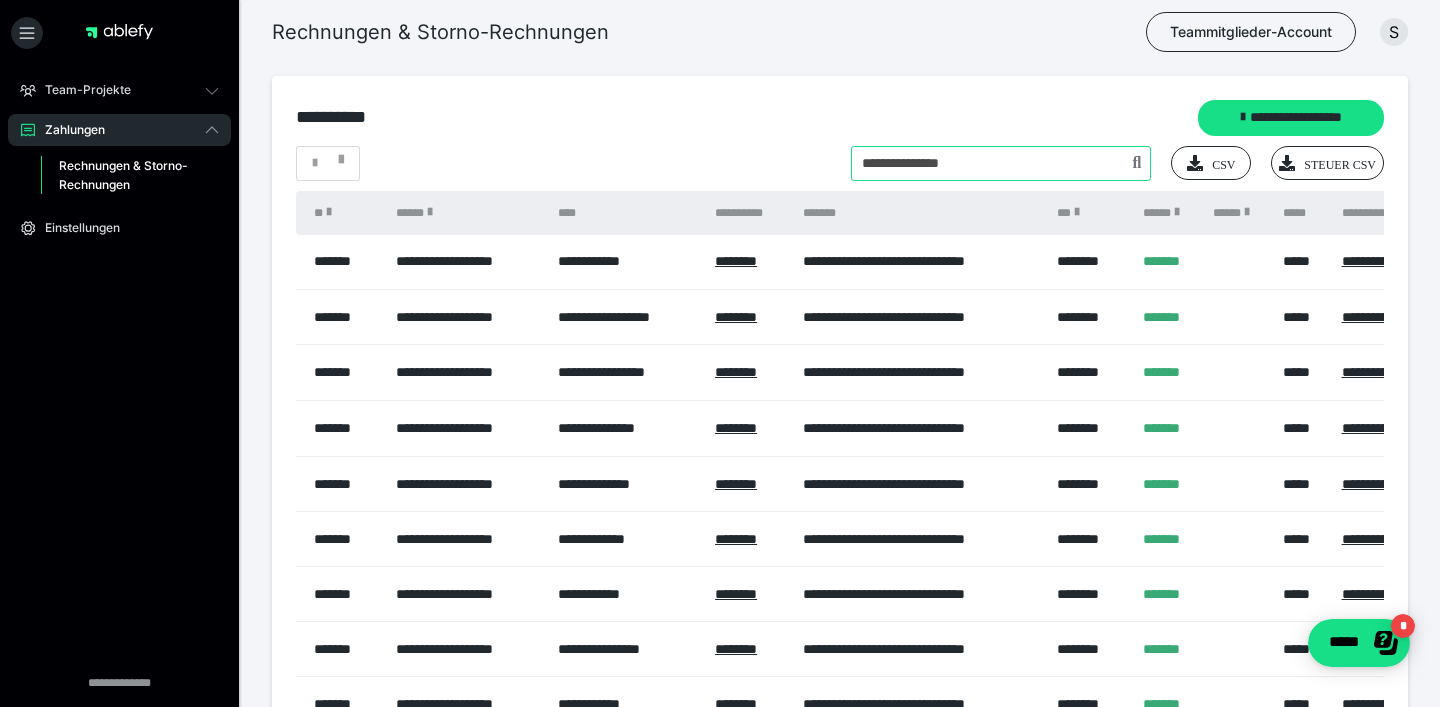 type on "**********" 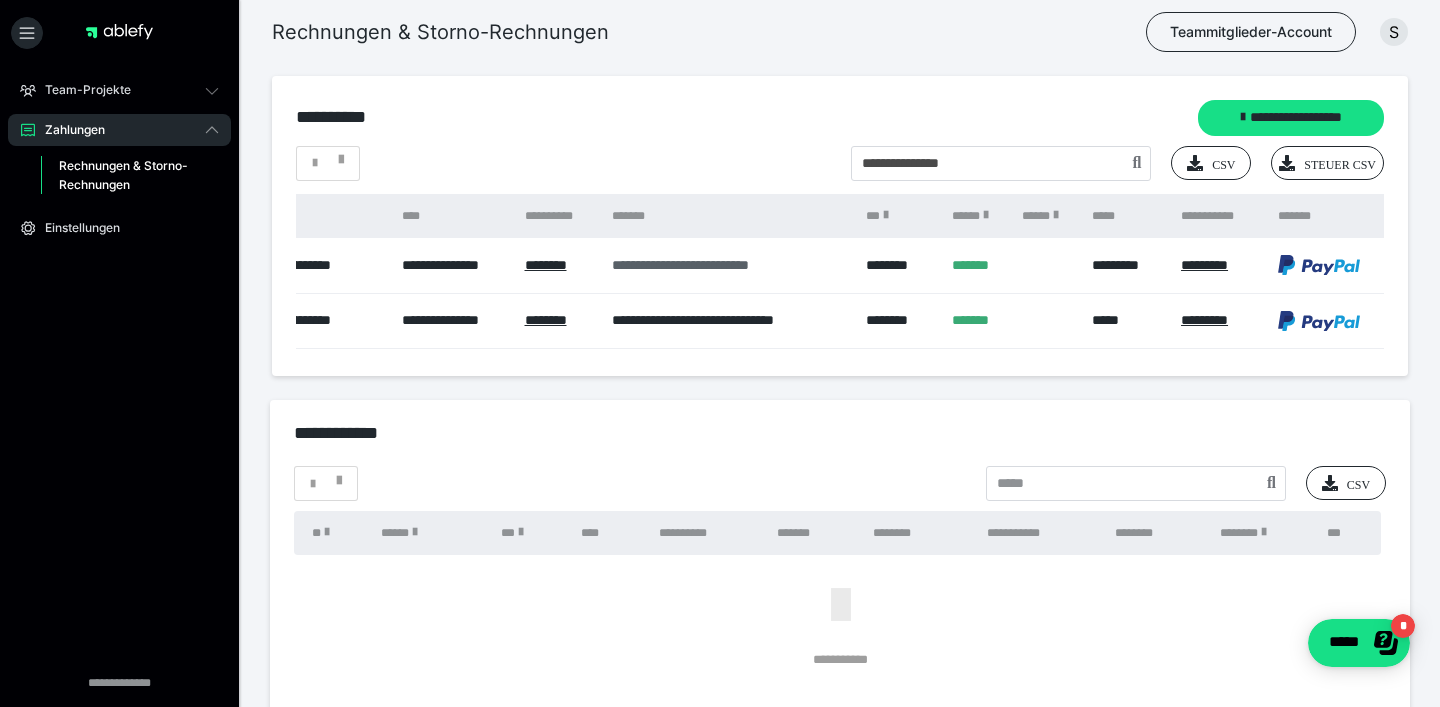 scroll, scrollTop: 0, scrollLeft: 453, axis: horizontal 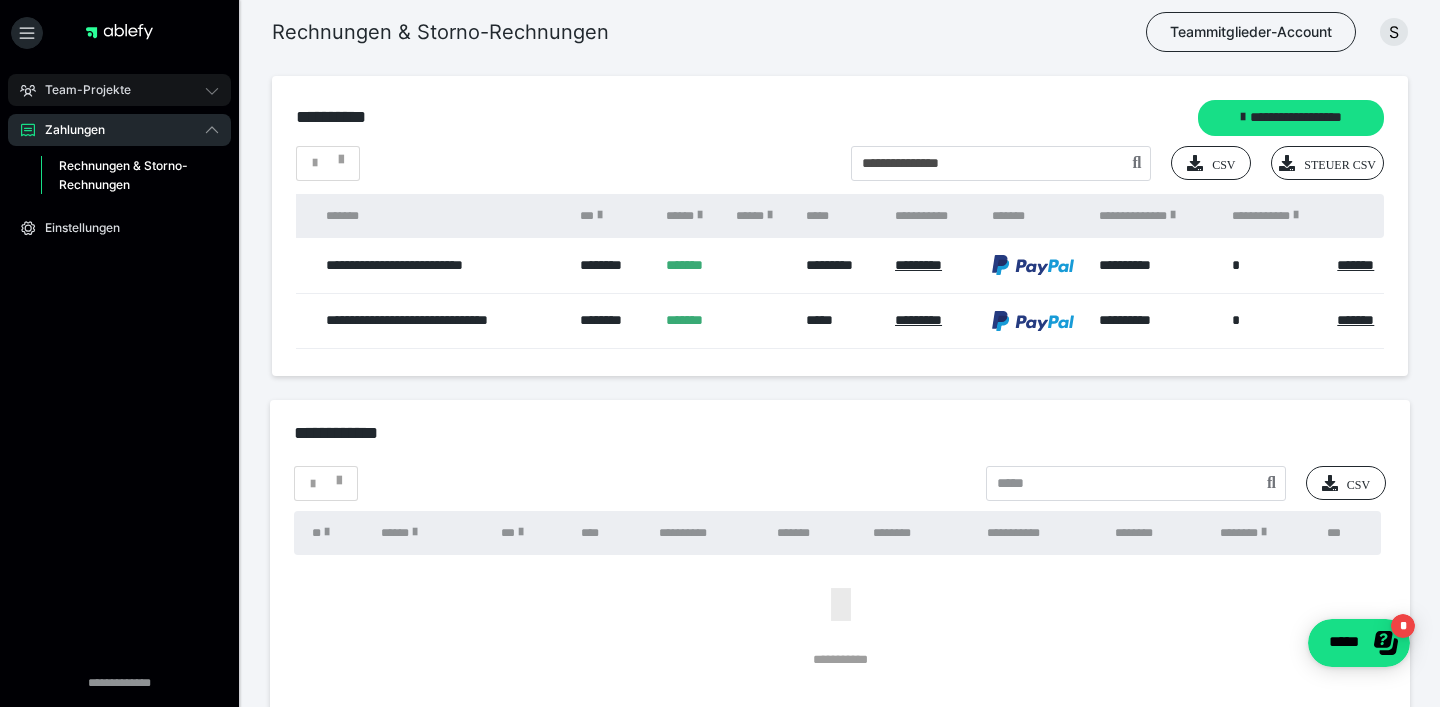 click on "Team-Projekte" at bounding box center [119, 90] 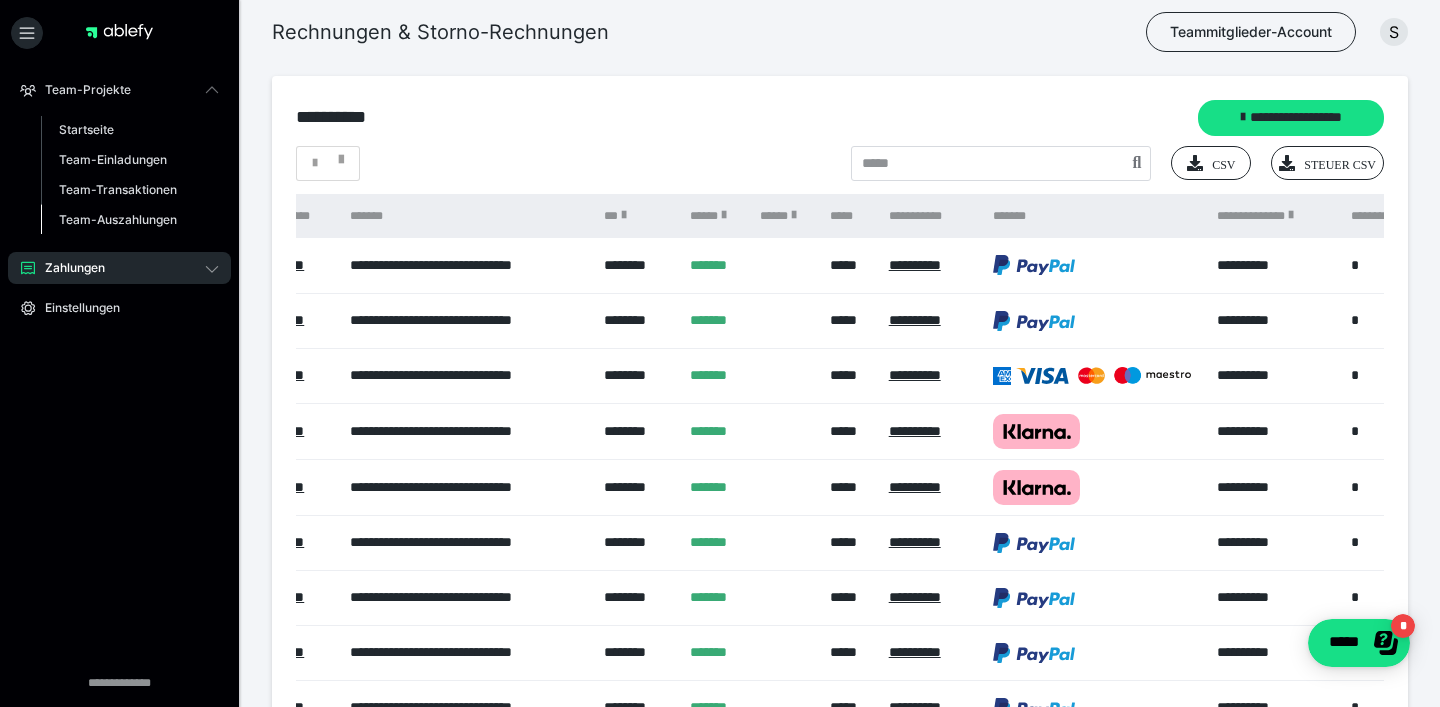click on "Team-Auszahlungen" at bounding box center (130, 220) 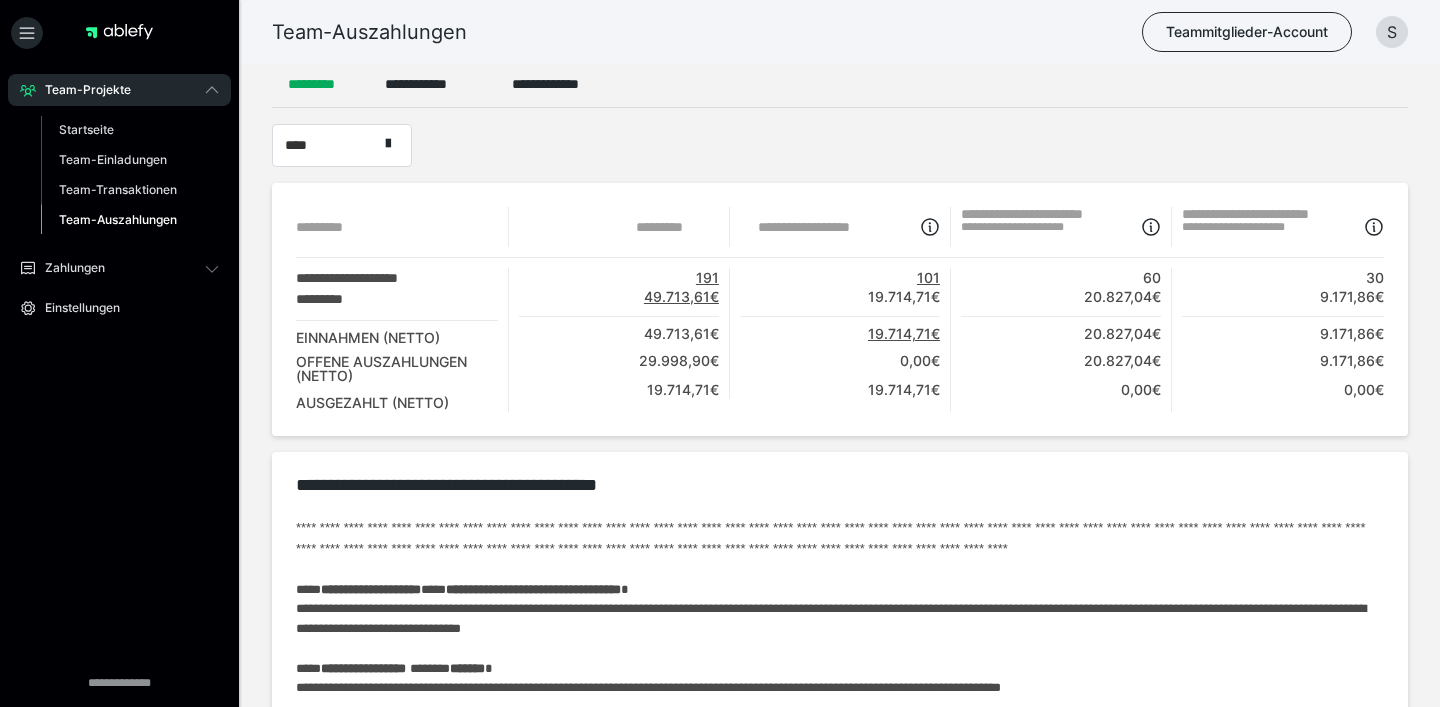 scroll, scrollTop: 0, scrollLeft: 0, axis: both 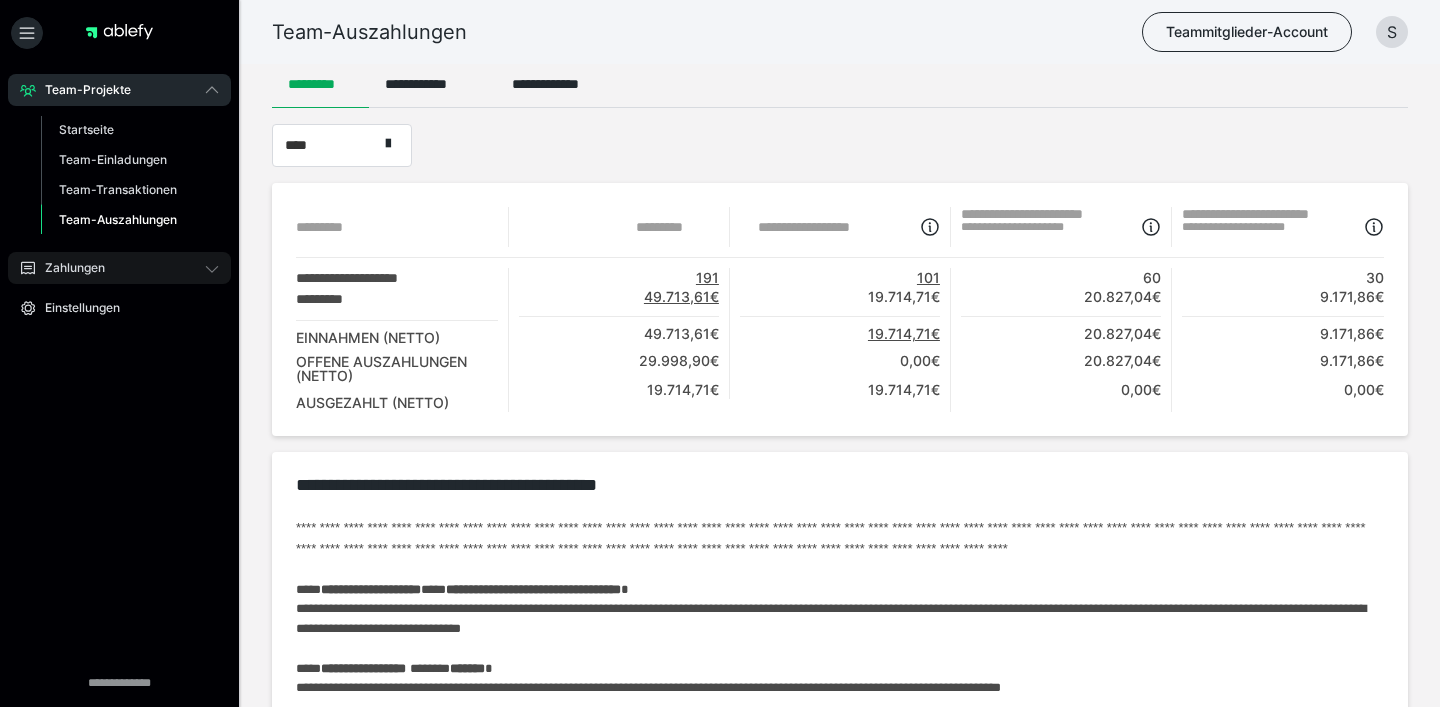 click on "Zahlungen" at bounding box center (119, 268) 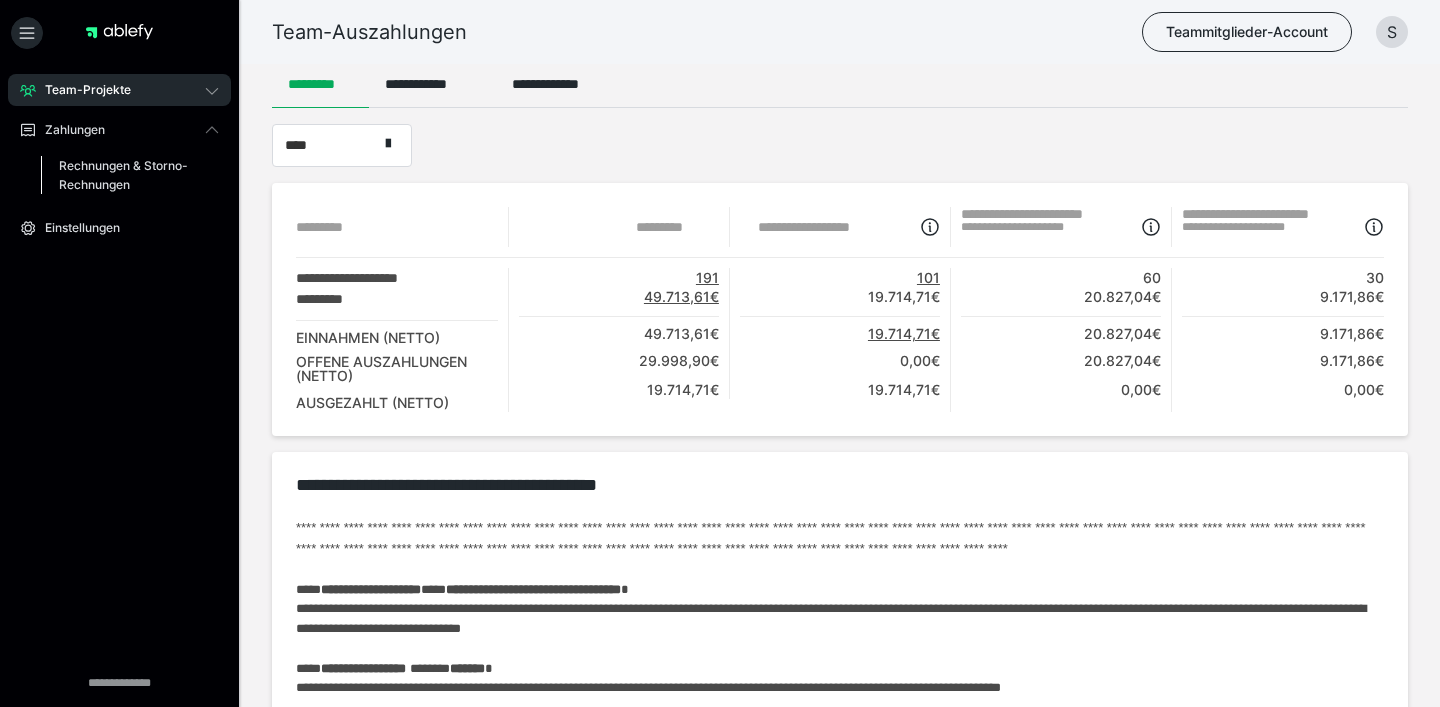 click on "Rechnungen & Storno-Rechnungen" at bounding box center [126, 175] 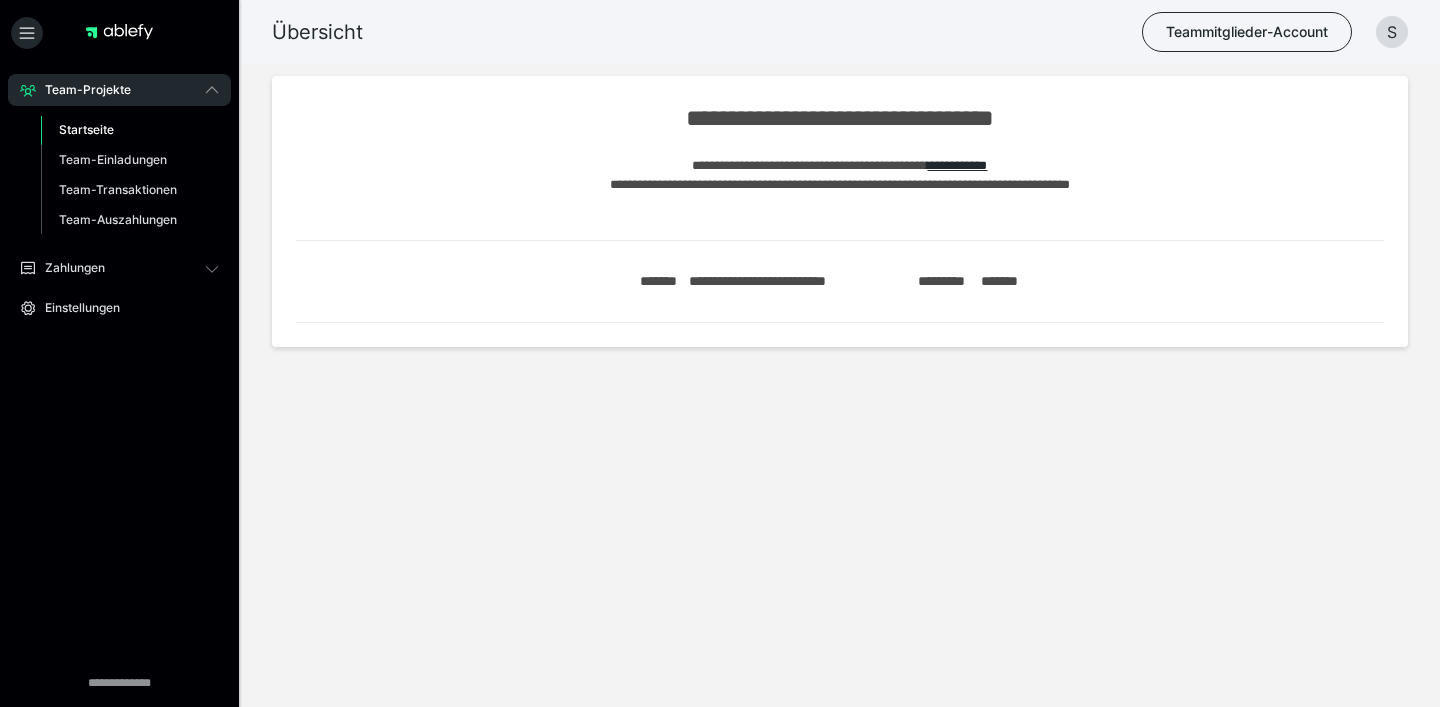 scroll, scrollTop: 0, scrollLeft: 0, axis: both 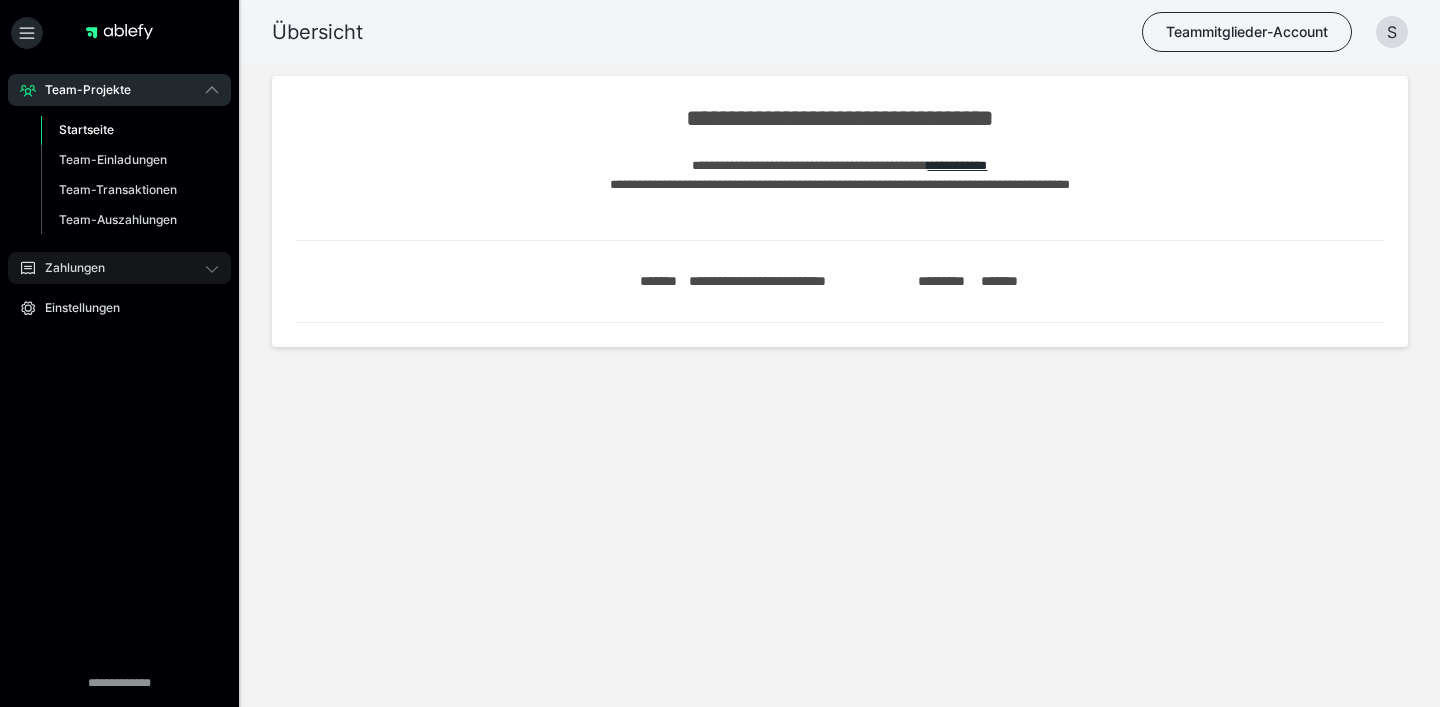 click on "Zahlungen" at bounding box center (119, 268) 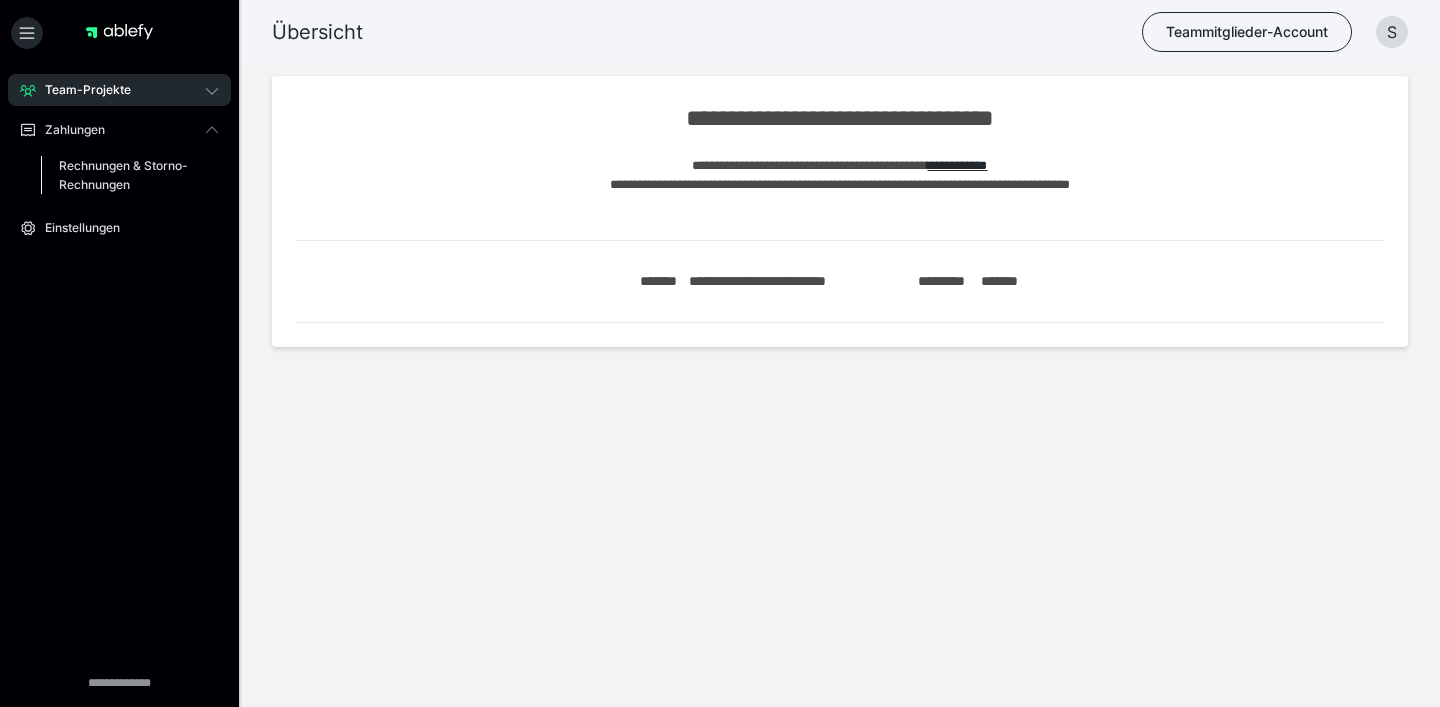 click on "Rechnungen & Storno-Rechnungen" at bounding box center (126, 175) 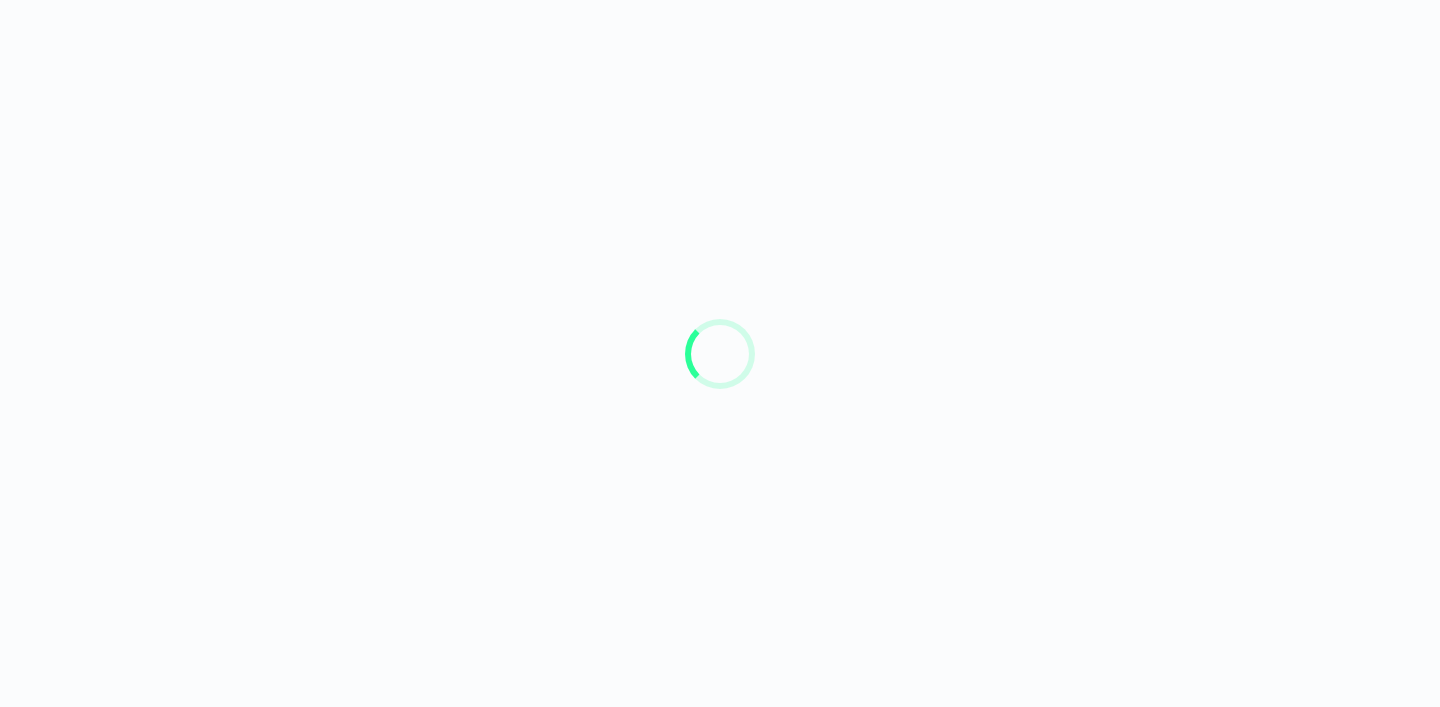 scroll, scrollTop: 0, scrollLeft: 0, axis: both 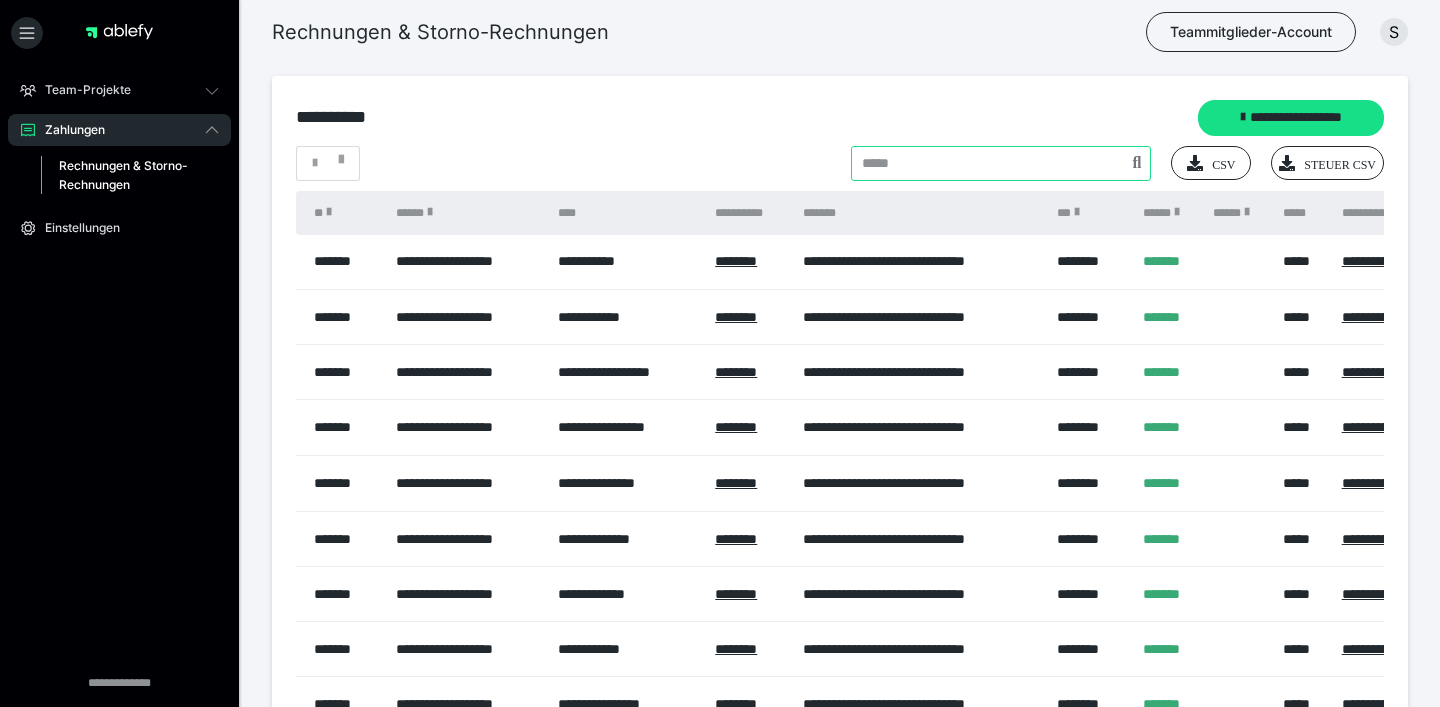 click at bounding box center (1001, 163) 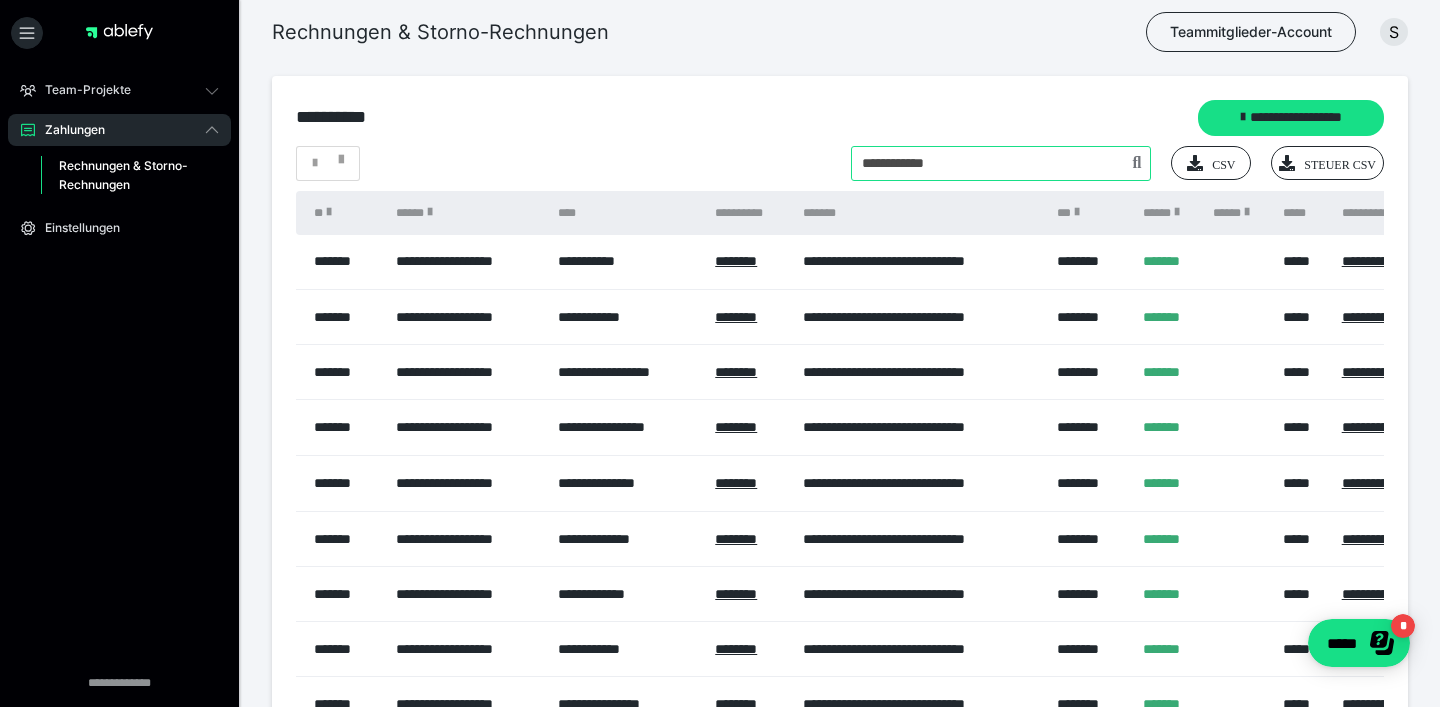 scroll, scrollTop: 0, scrollLeft: 0, axis: both 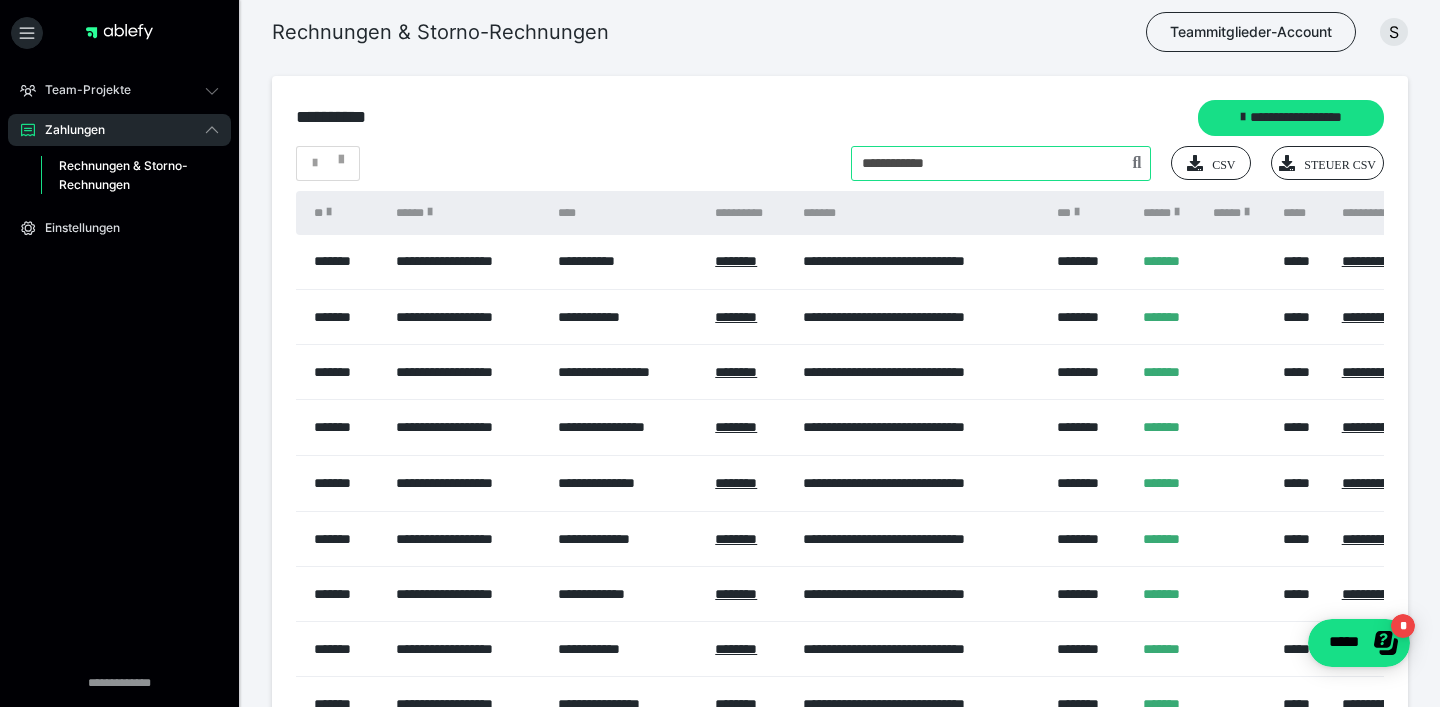 type on "**********" 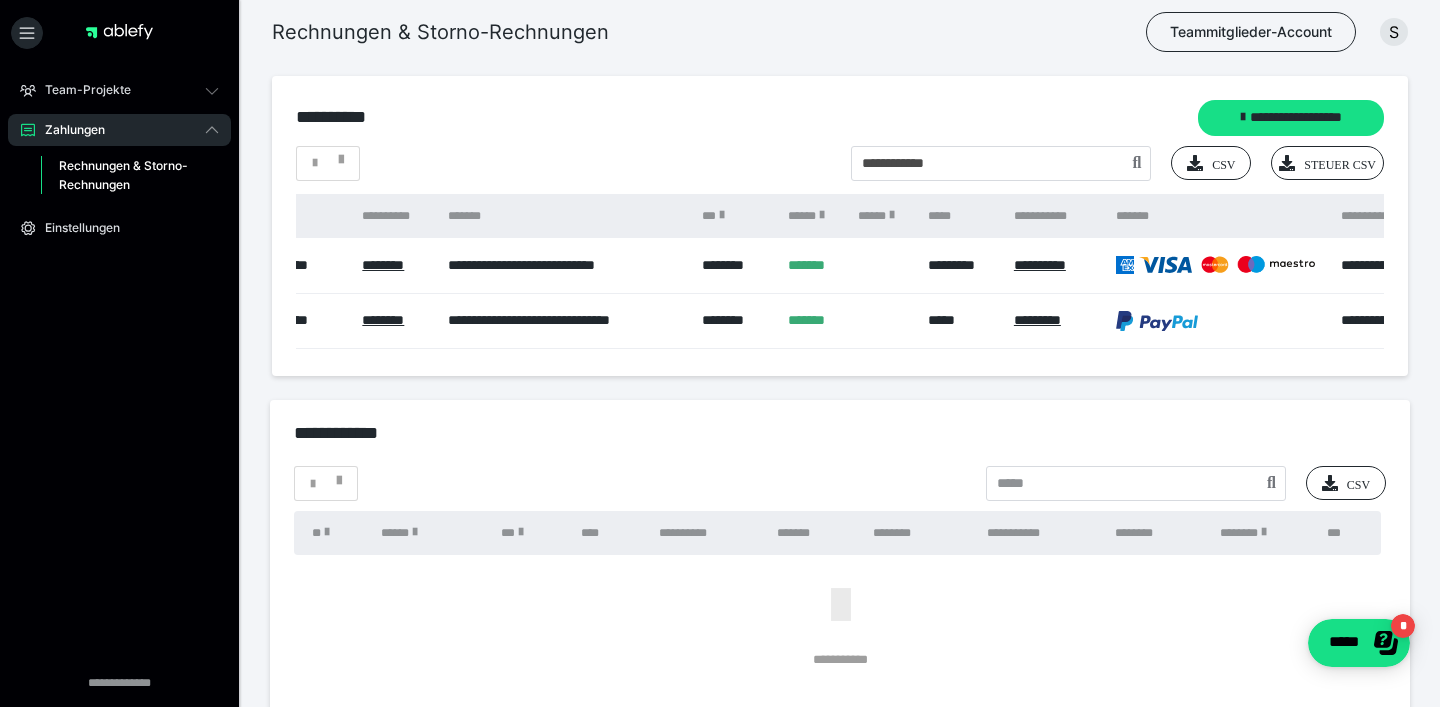 scroll, scrollTop: 0, scrollLeft: 556, axis: horizontal 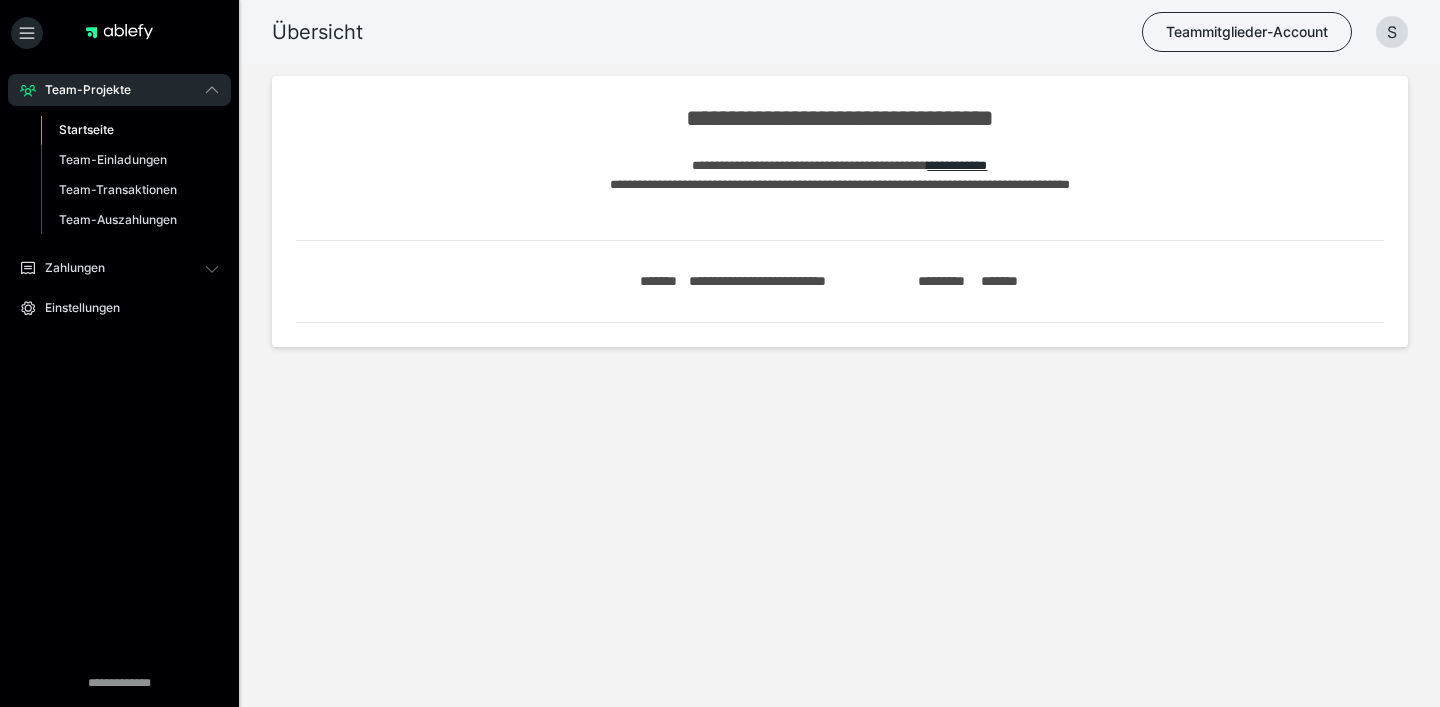 click on "Team-Projekte Startseite Team-Einladungen Team-Transaktionen Team-Auszahlungen" at bounding box center [119, 159] 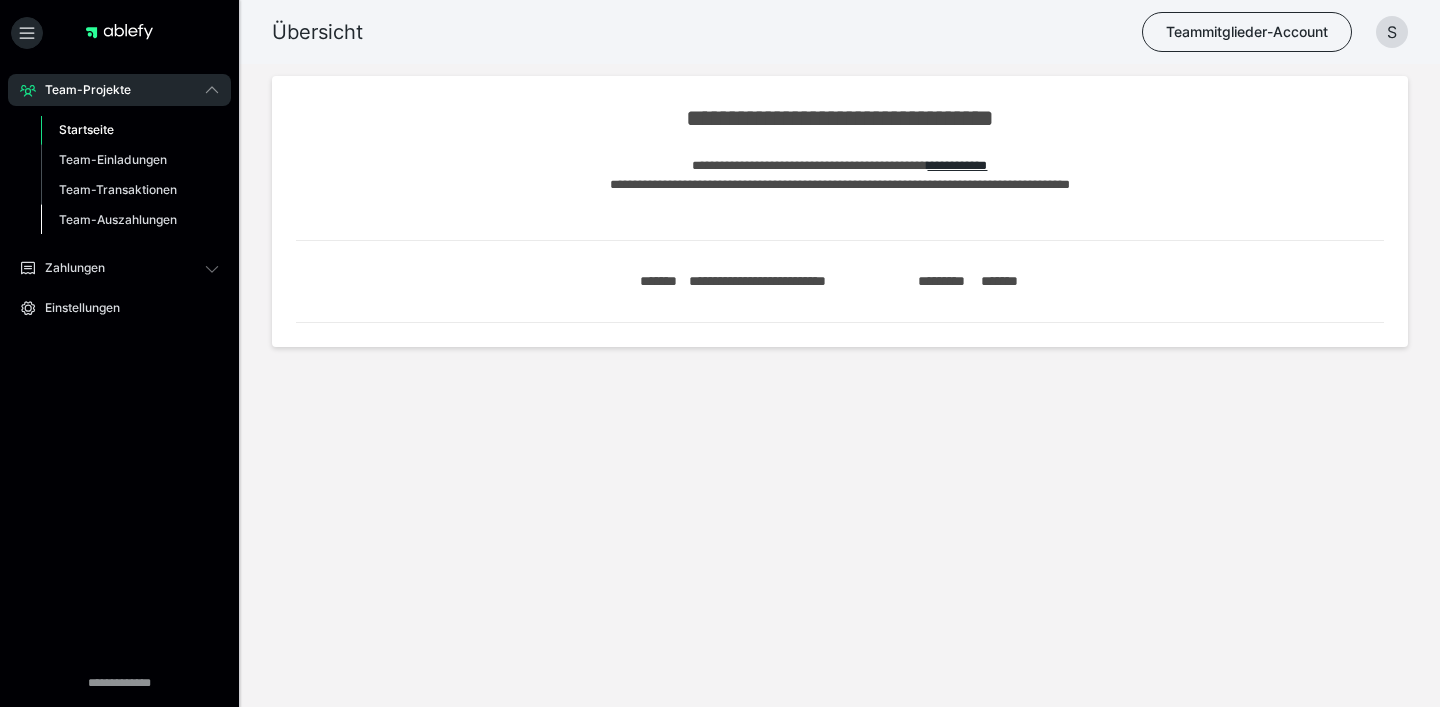 click on "Team-Auszahlungen" at bounding box center [118, 219] 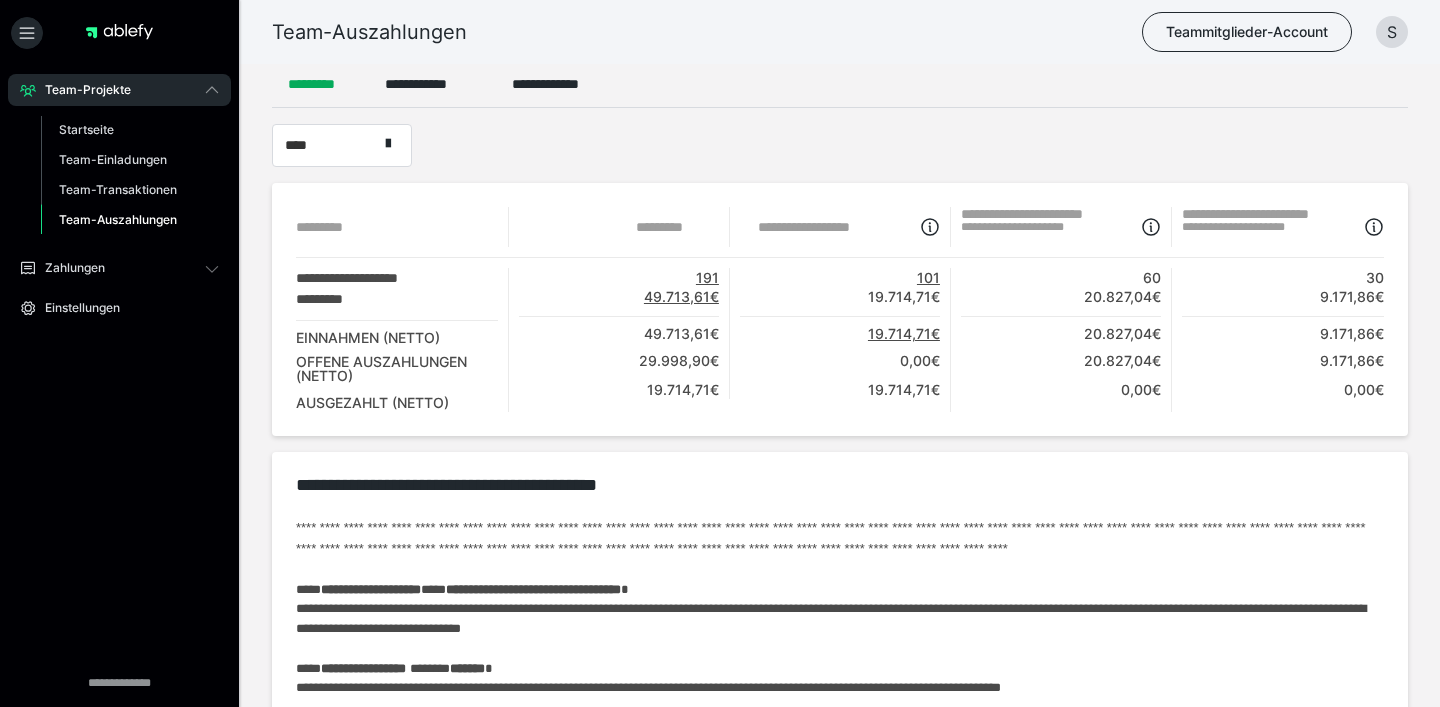 scroll, scrollTop: 0, scrollLeft: 0, axis: both 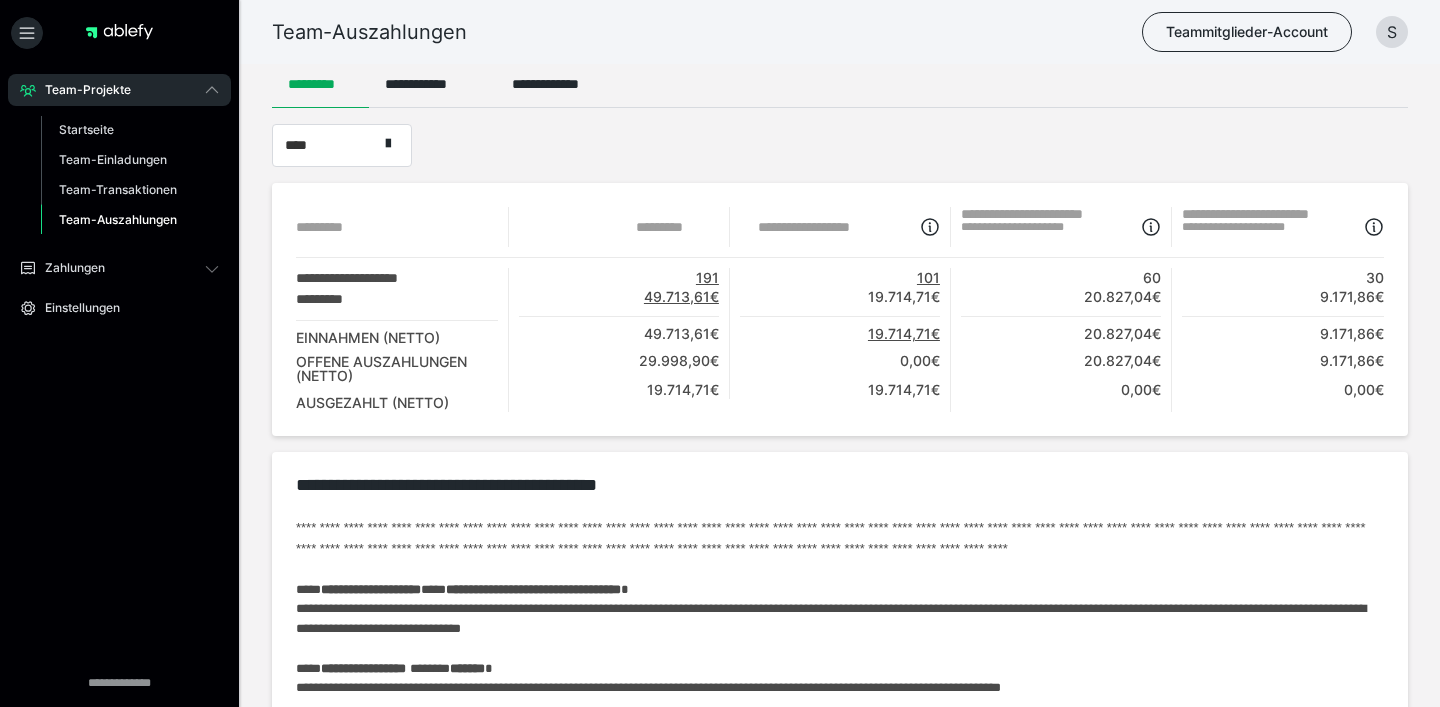 click on "Team-Auszahlungen Teammitglieder-Account S" at bounding box center (720, 32) 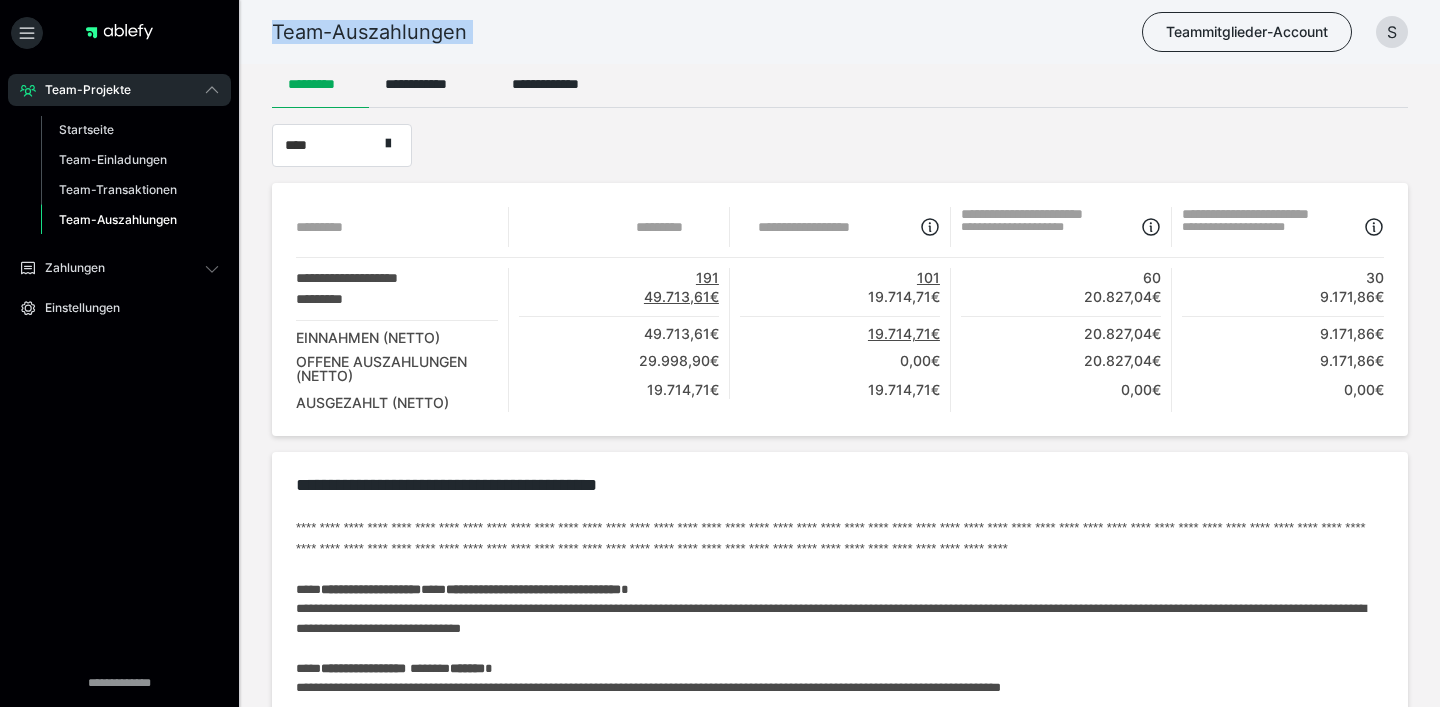 drag, startPoint x: 500, startPoint y: 23, endPoint x: 296, endPoint y: 23, distance: 204 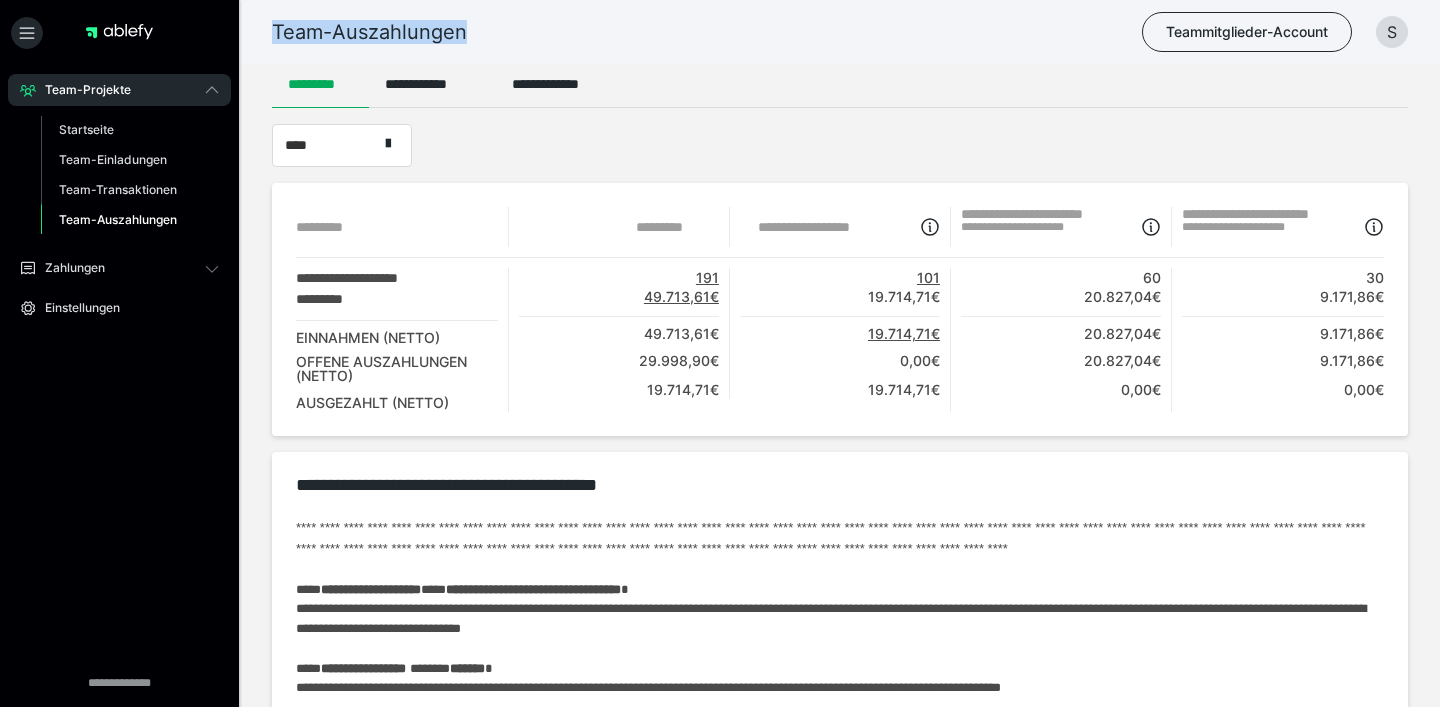 drag, startPoint x: 296, startPoint y: 23, endPoint x: 462, endPoint y: 23, distance: 166 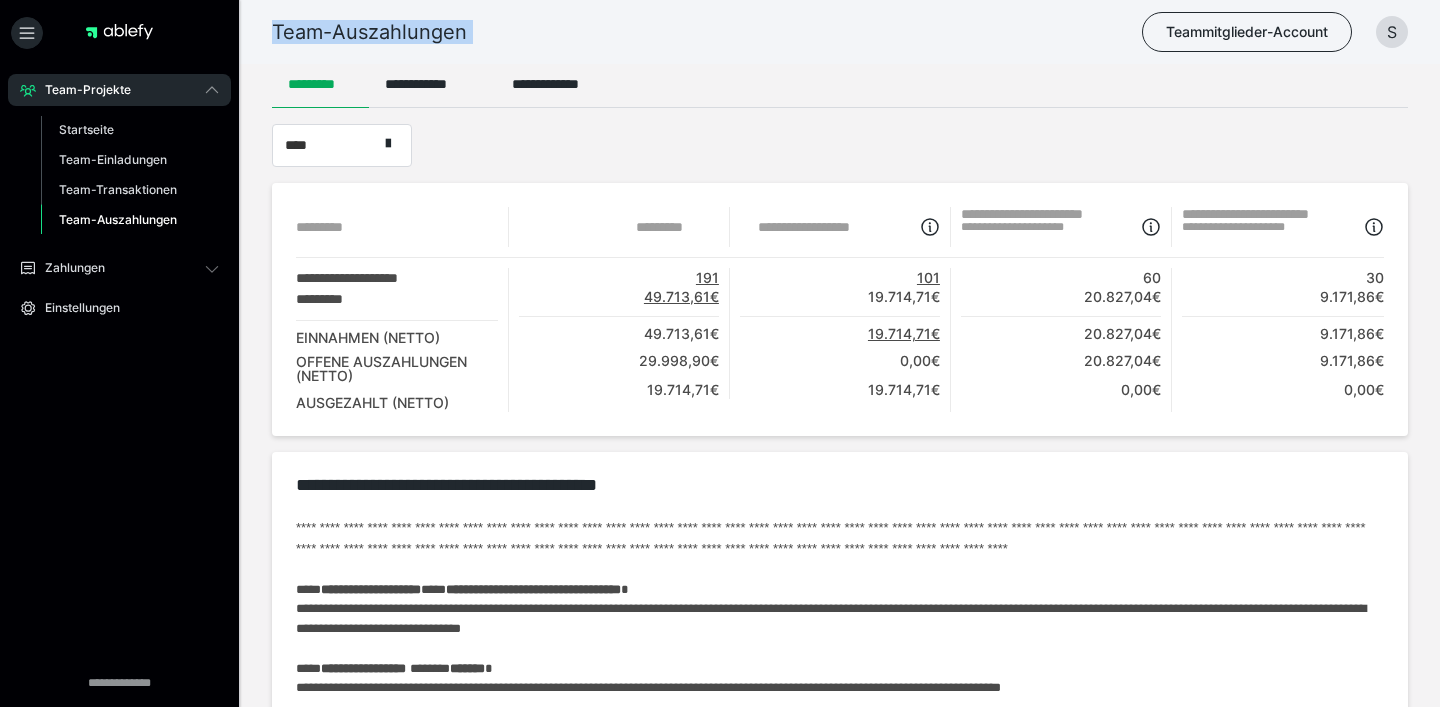 click on "Team-Auszahlungen" at bounding box center [369, 32] 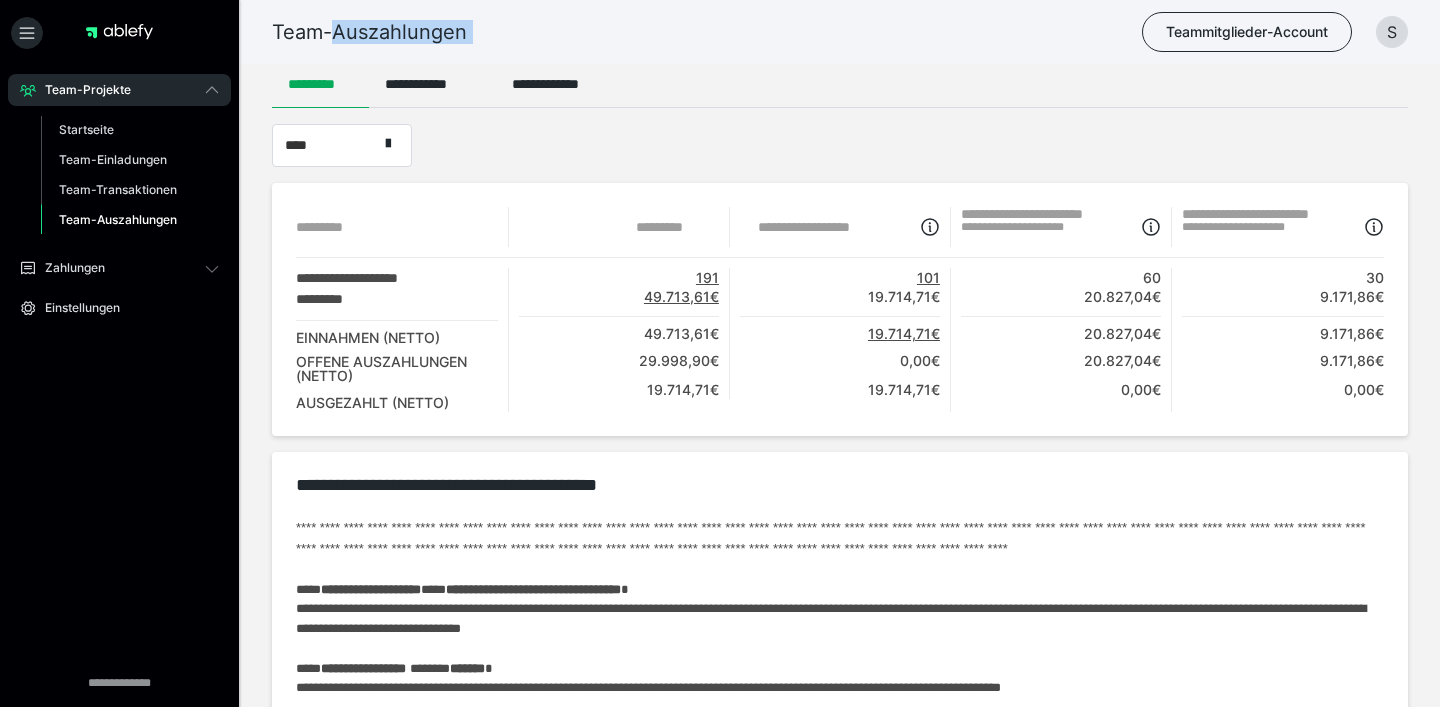 drag, startPoint x: 362, startPoint y: 23, endPoint x: 344, endPoint y: 23, distance: 18 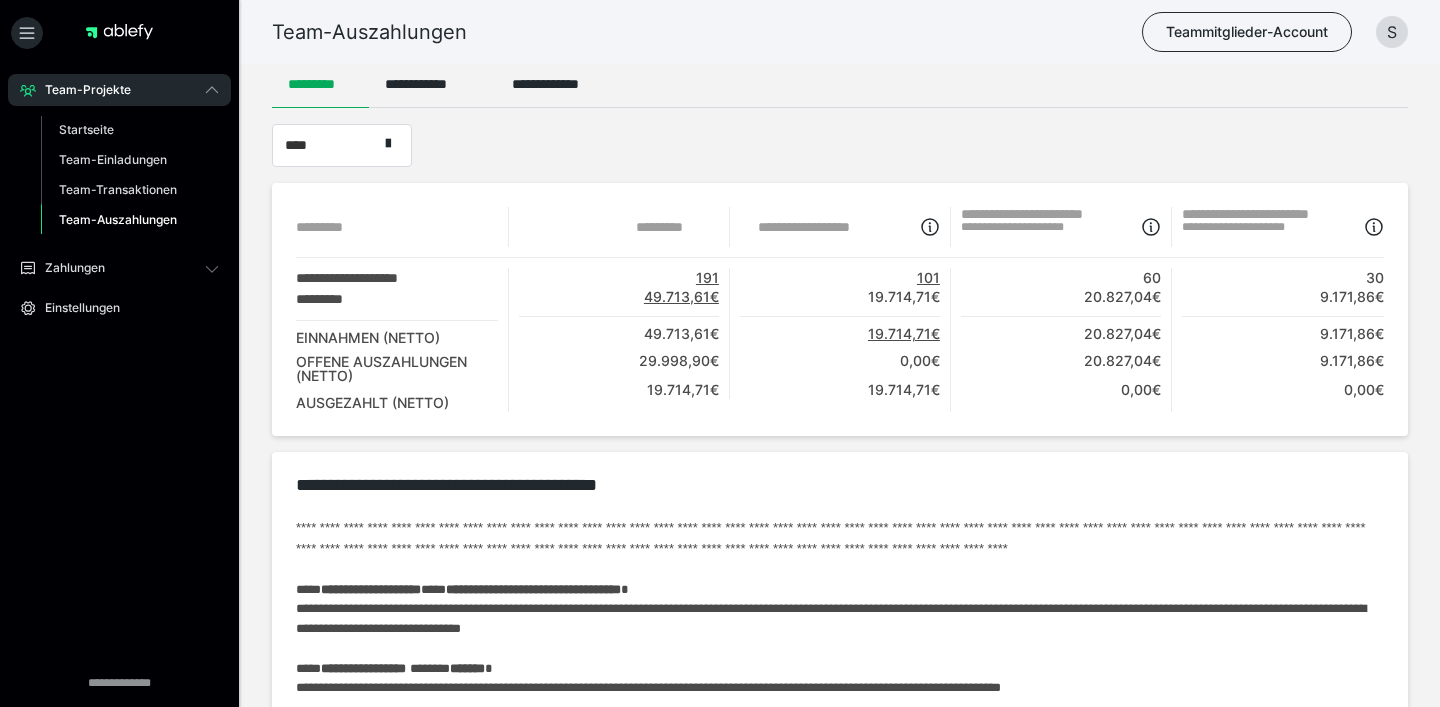 click on "Team-Auszahlungen" at bounding box center [369, 32] 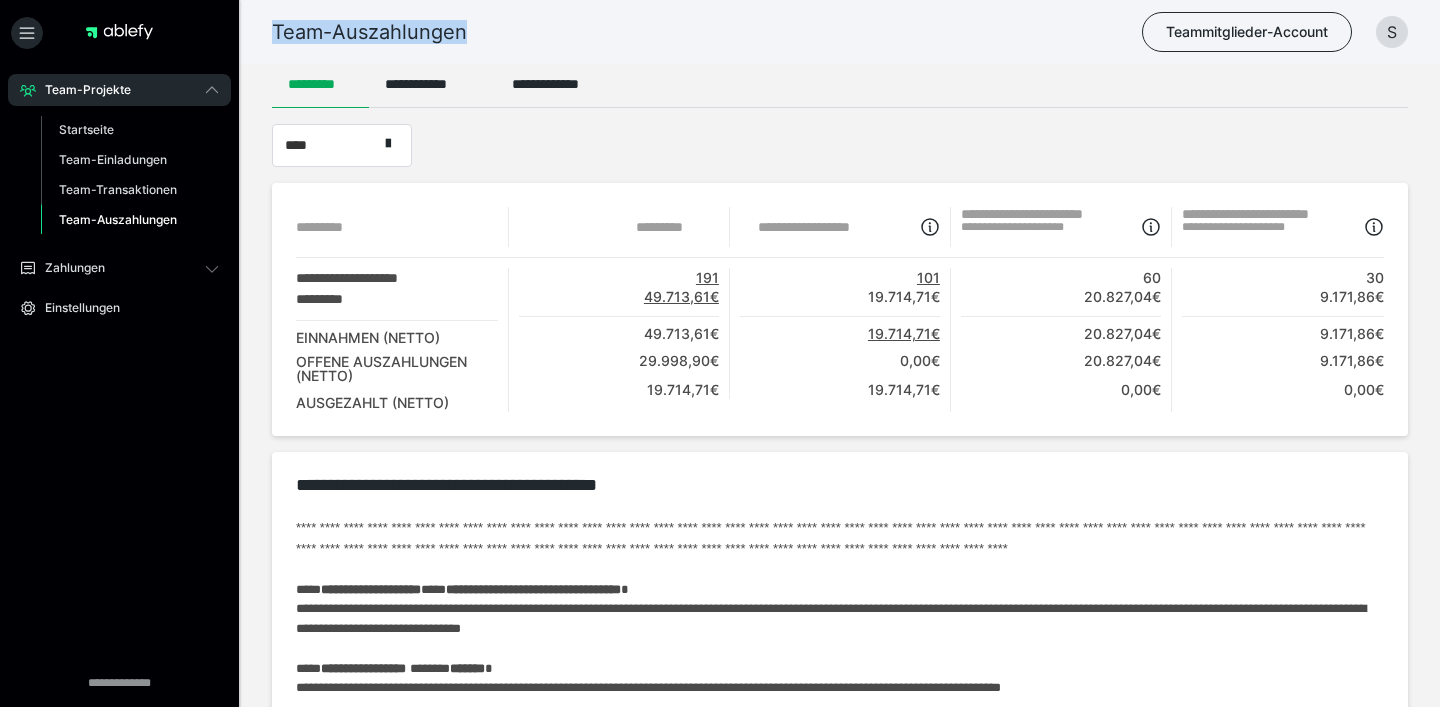 drag, startPoint x: 299, startPoint y: 23, endPoint x: 420, endPoint y: 23, distance: 121 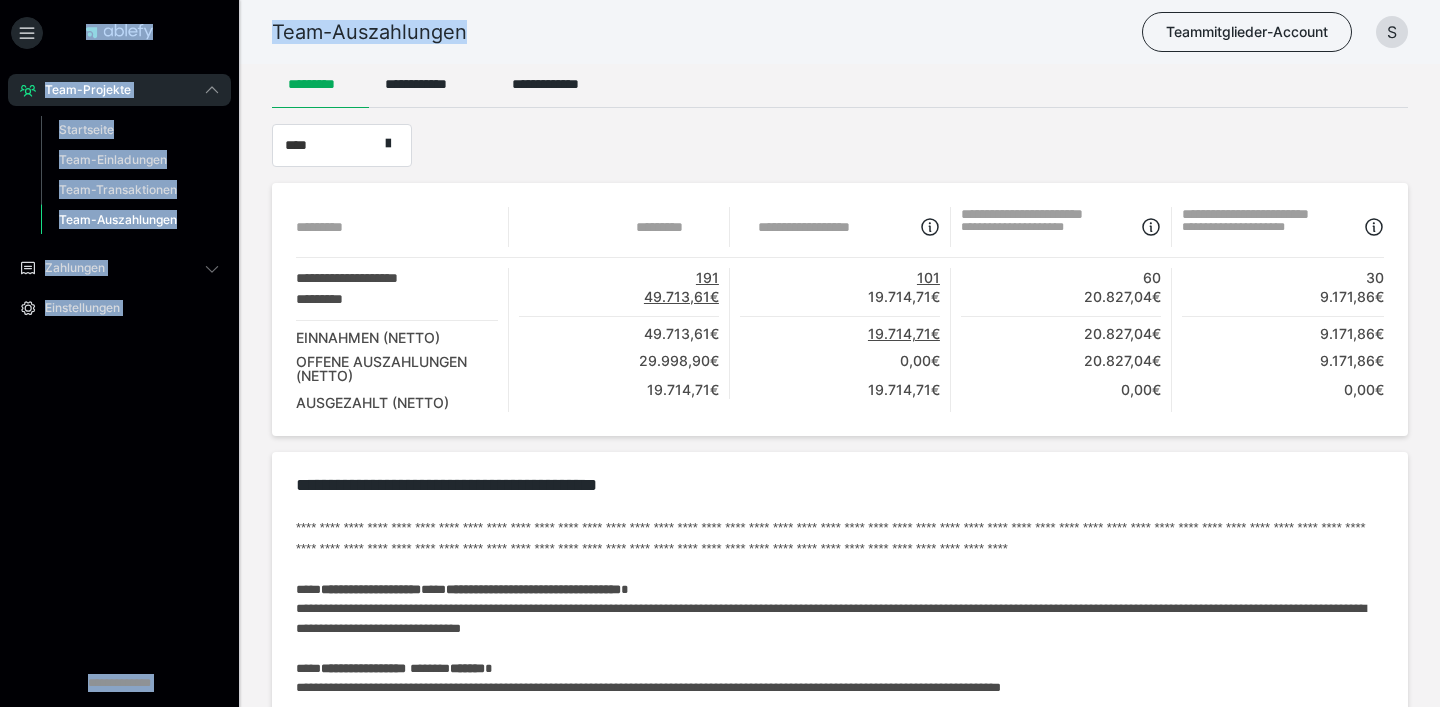 drag, startPoint x: 419, startPoint y: 23, endPoint x: 182, endPoint y: 31, distance: 237.13498 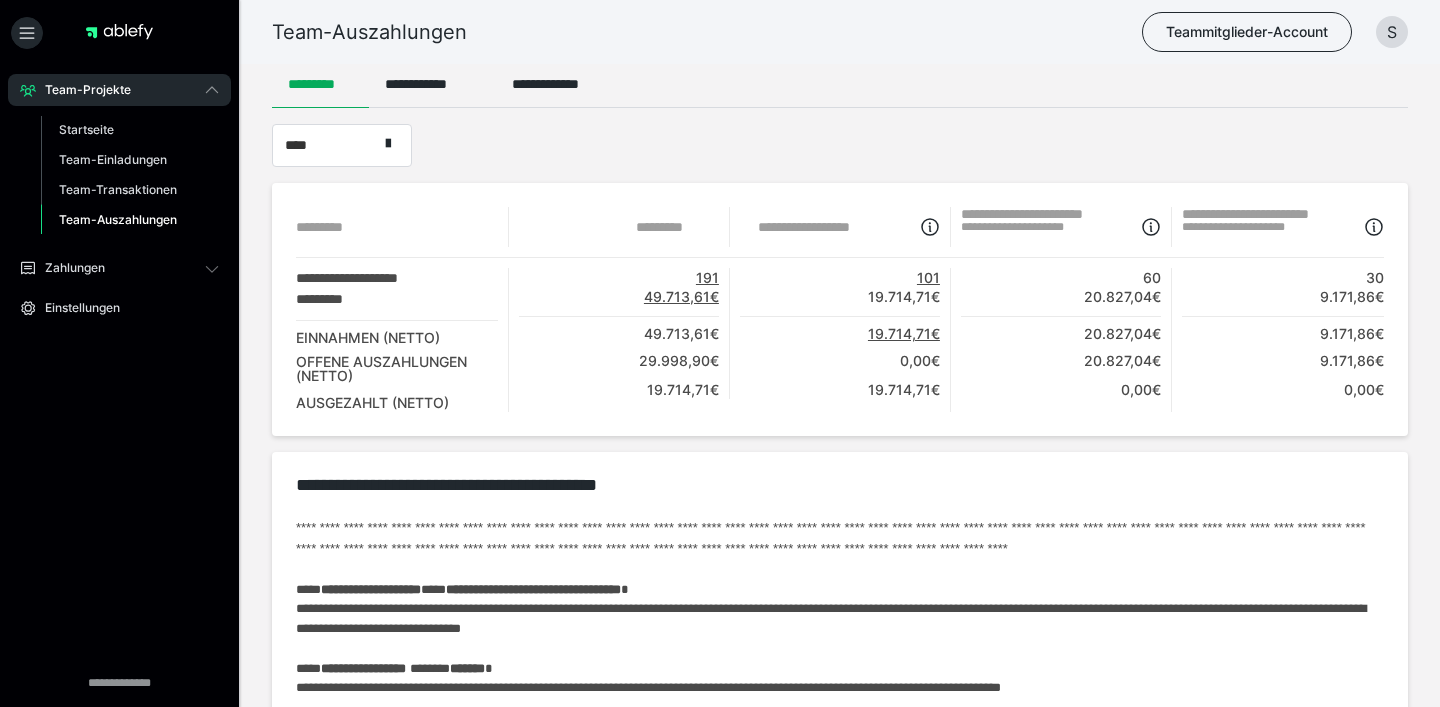 click on "Team-Auszahlungen" at bounding box center (369, 32) 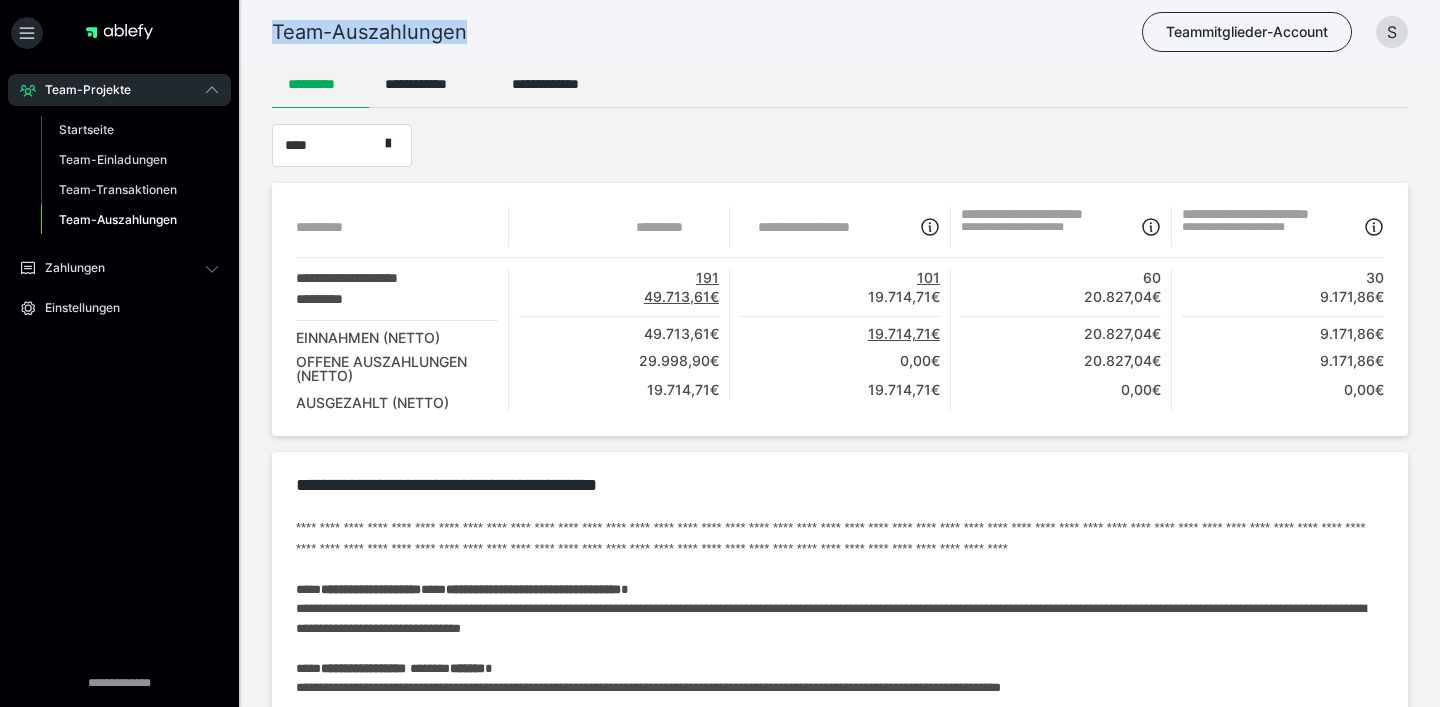 drag, startPoint x: 301, startPoint y: 24, endPoint x: 429, endPoint y: 24, distance: 128 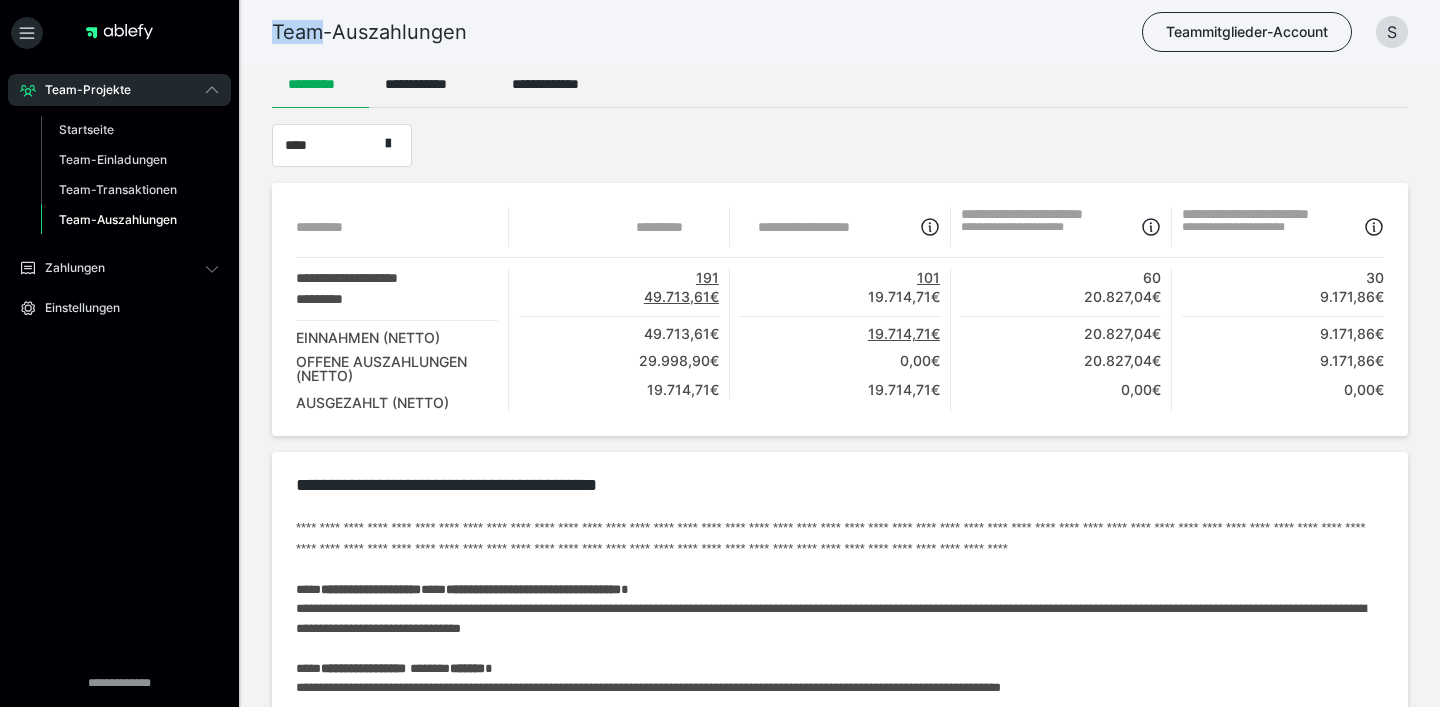 drag, startPoint x: 288, startPoint y: 17, endPoint x: 439, endPoint y: 17, distance: 151 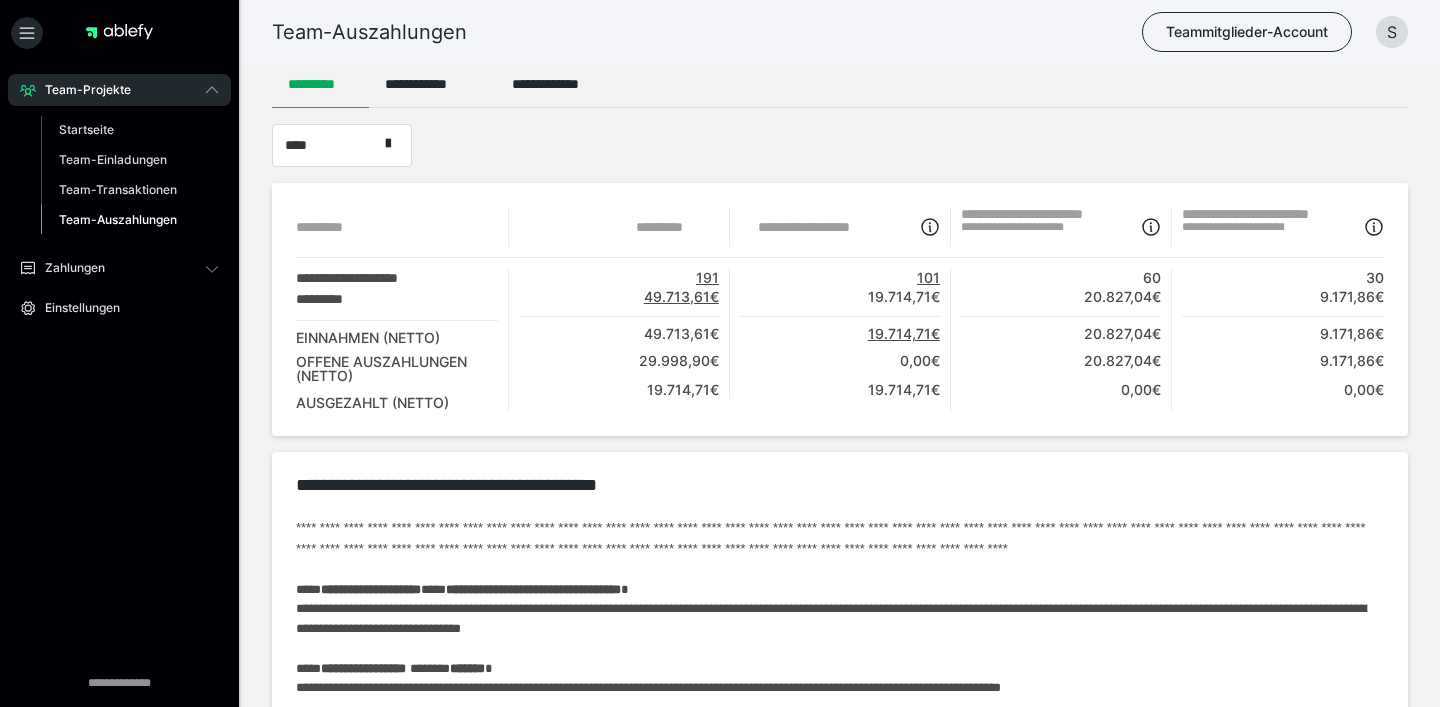 click on "Team-Auszahlungen" at bounding box center (369, 32) 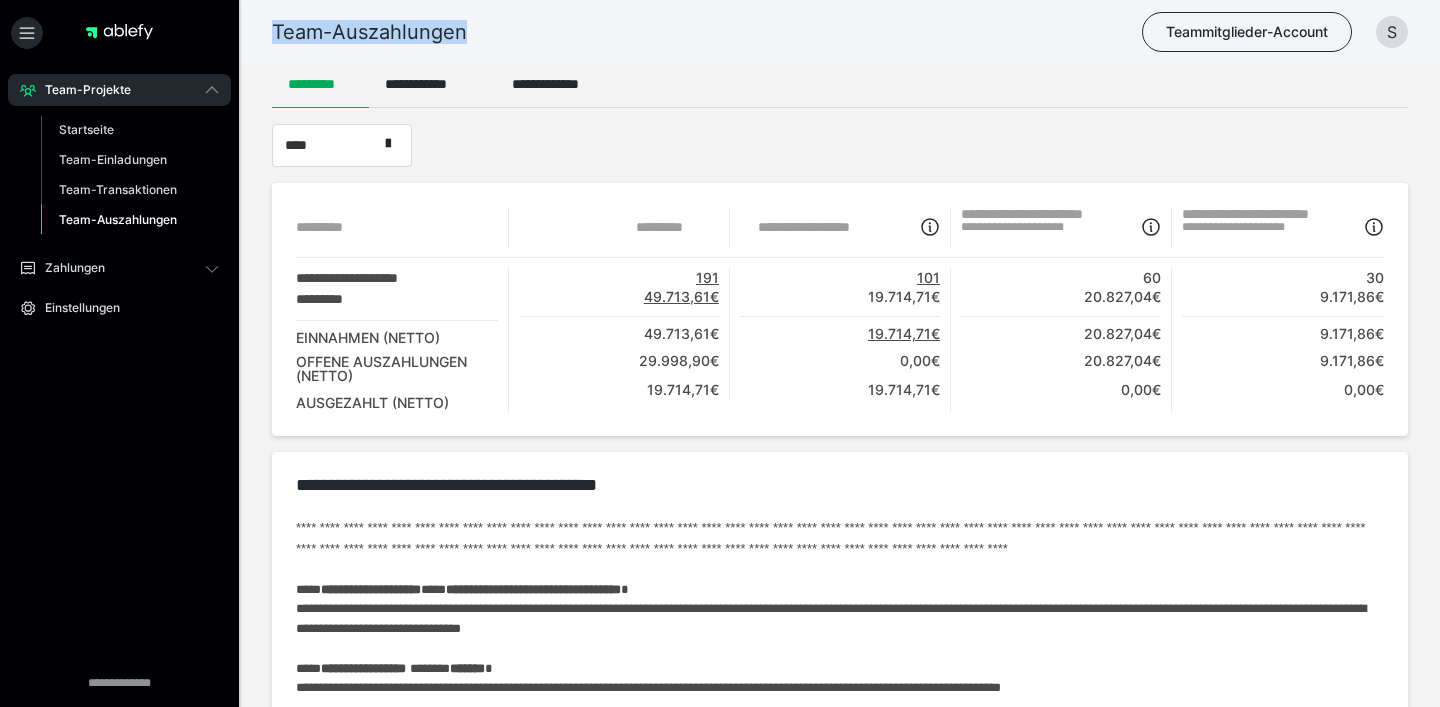 drag, startPoint x: 432, startPoint y: 22, endPoint x: 293, endPoint y: 22, distance: 139 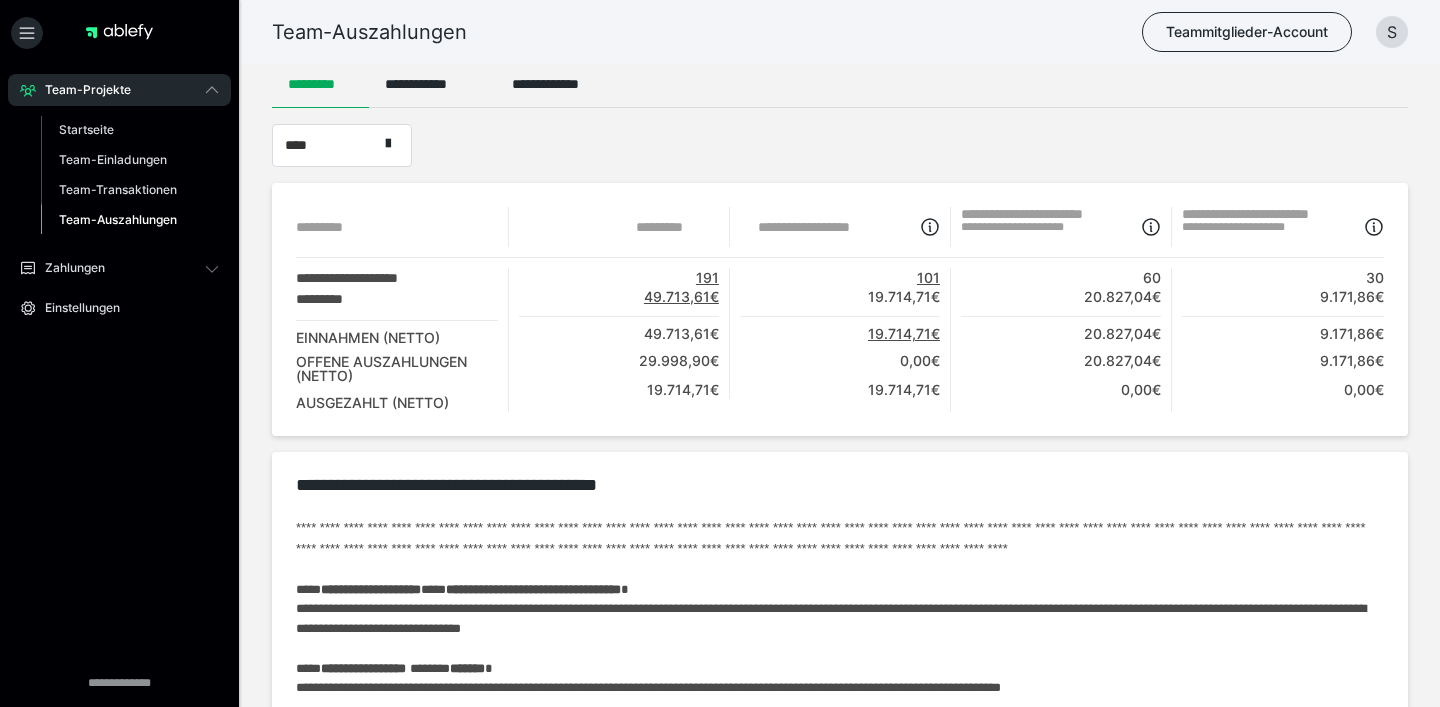 click on "Team-Auszahlungen" at bounding box center (369, 32) 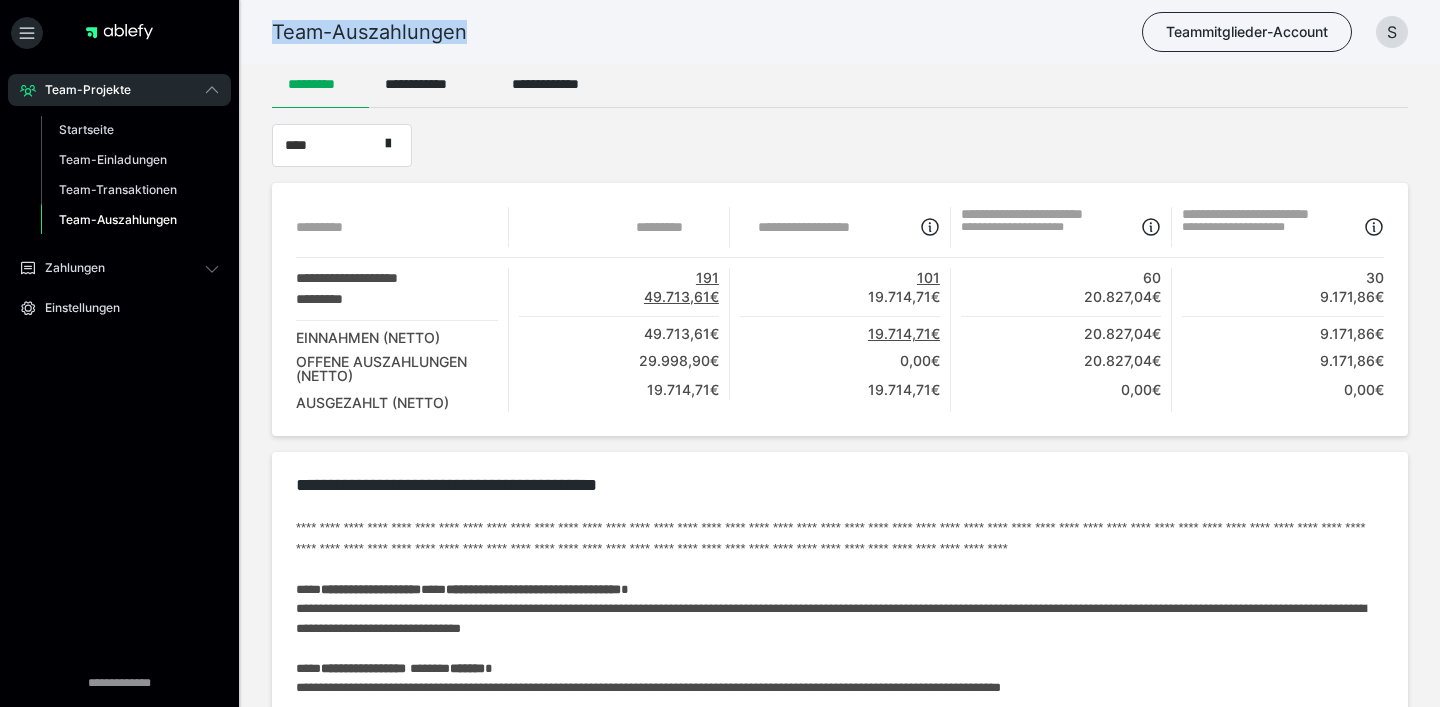 drag, startPoint x: 283, startPoint y: 25, endPoint x: 440, endPoint y: 26, distance: 157.00319 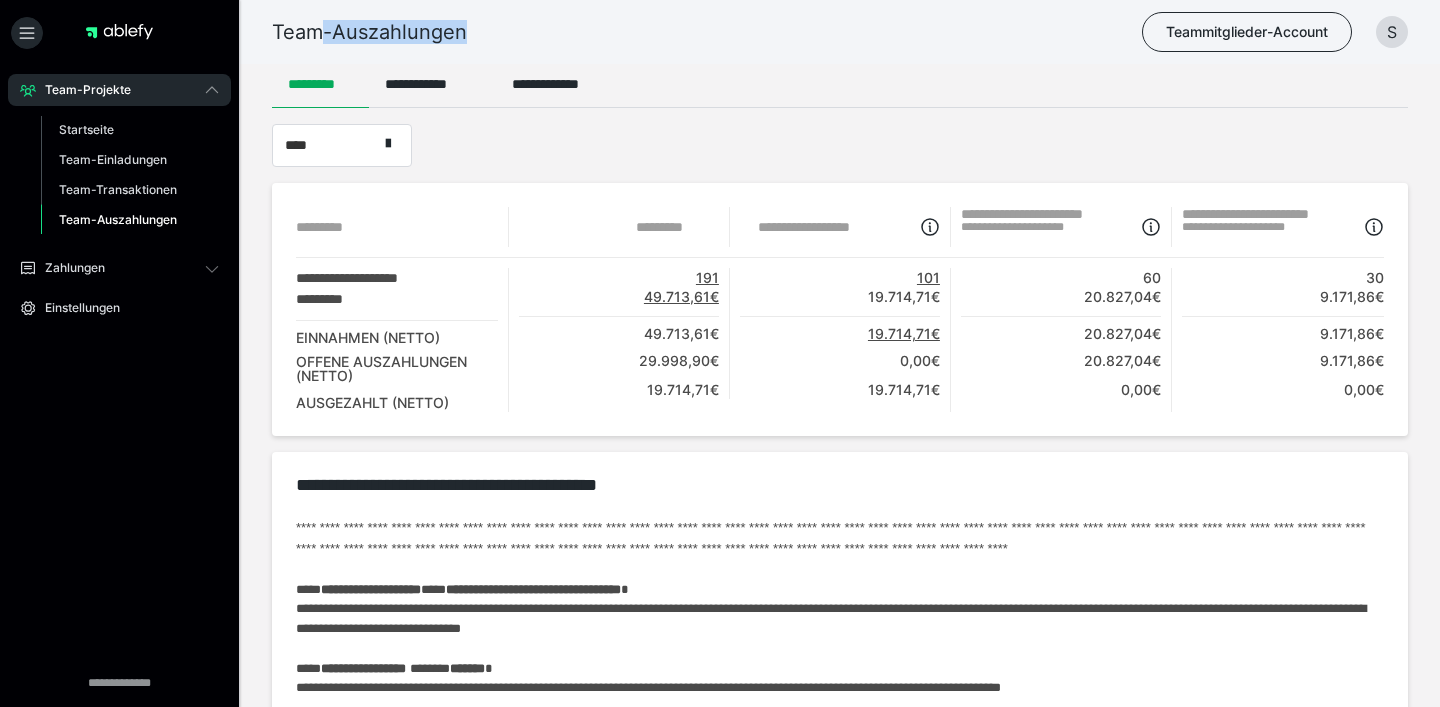 drag, startPoint x: 440, startPoint y: 26, endPoint x: 292, endPoint y: 26, distance: 148 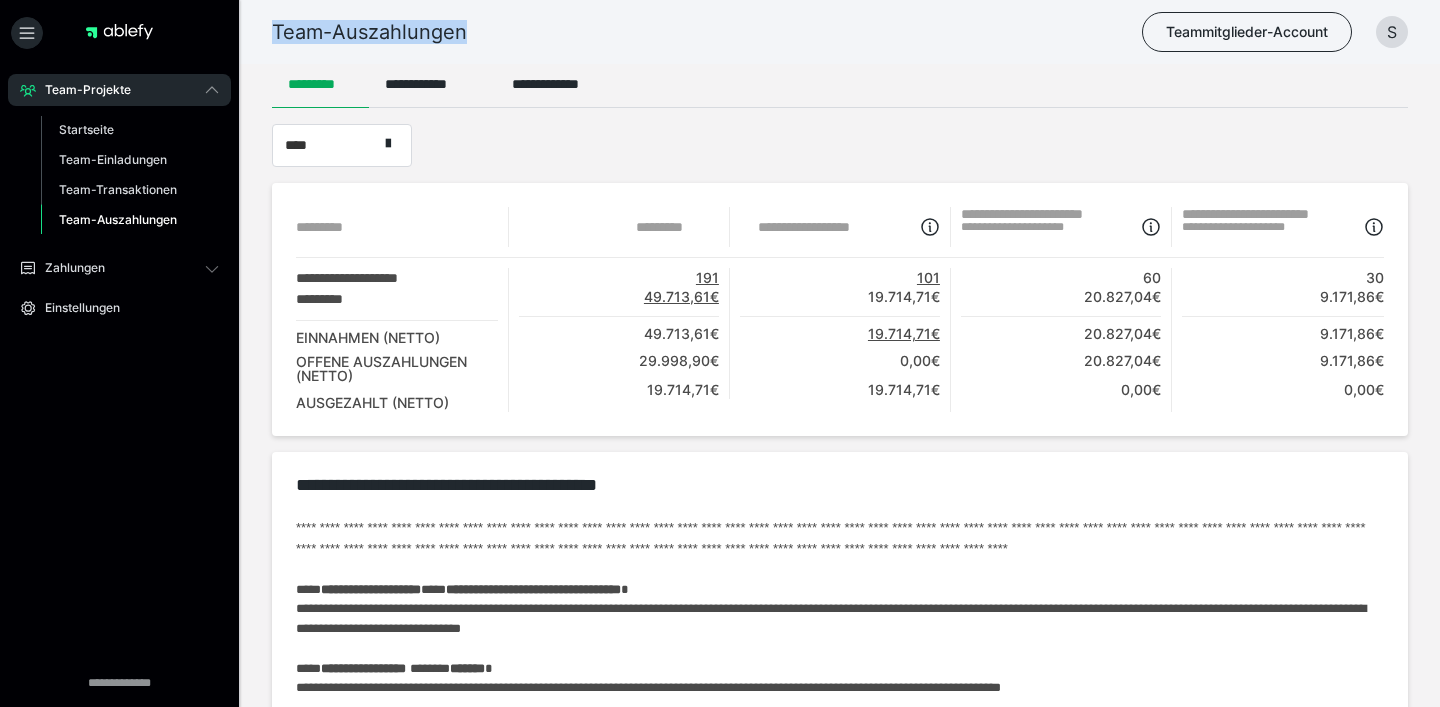 click on "Team-Auszahlungen" at bounding box center (369, 32) 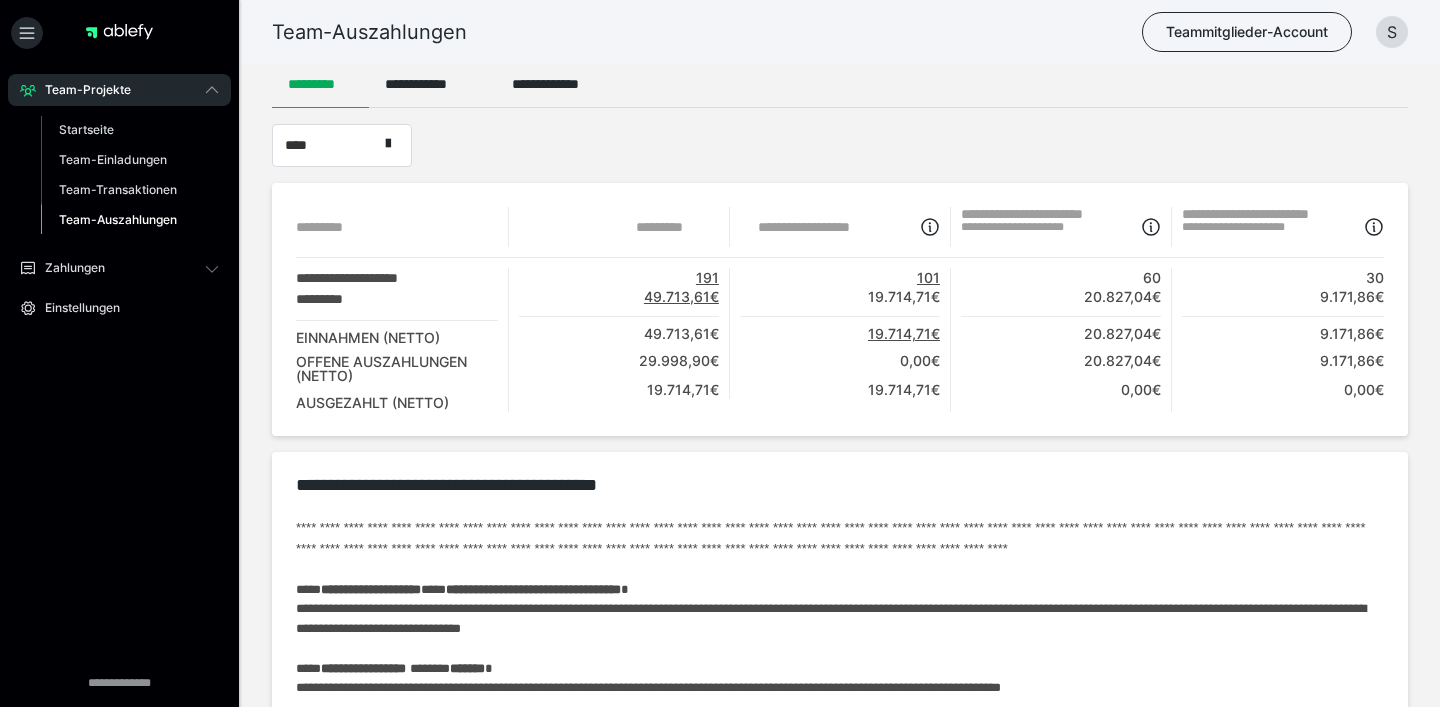click on "Team-Auszahlungen Teammitglieder-Account S" at bounding box center [720, 32] 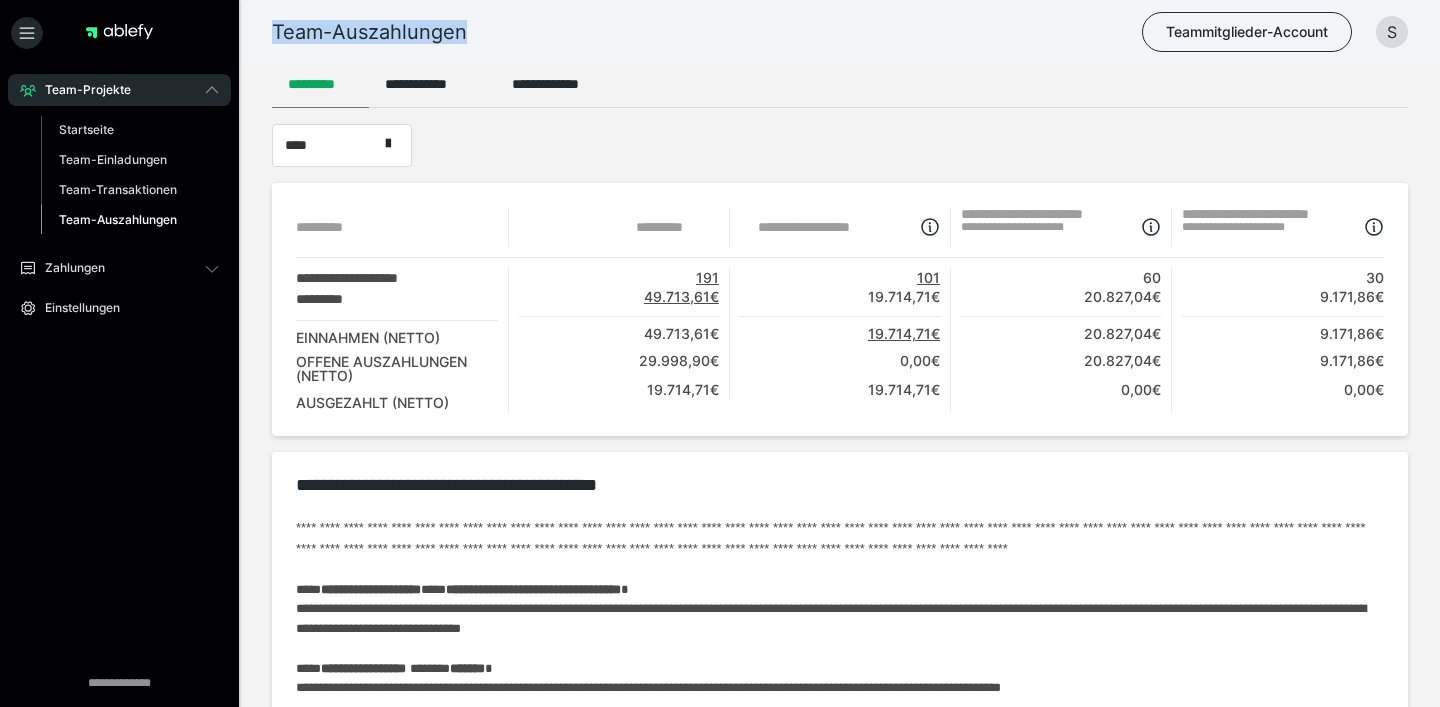 drag, startPoint x: 270, startPoint y: 26, endPoint x: 444, endPoint y: 28, distance: 174.01149 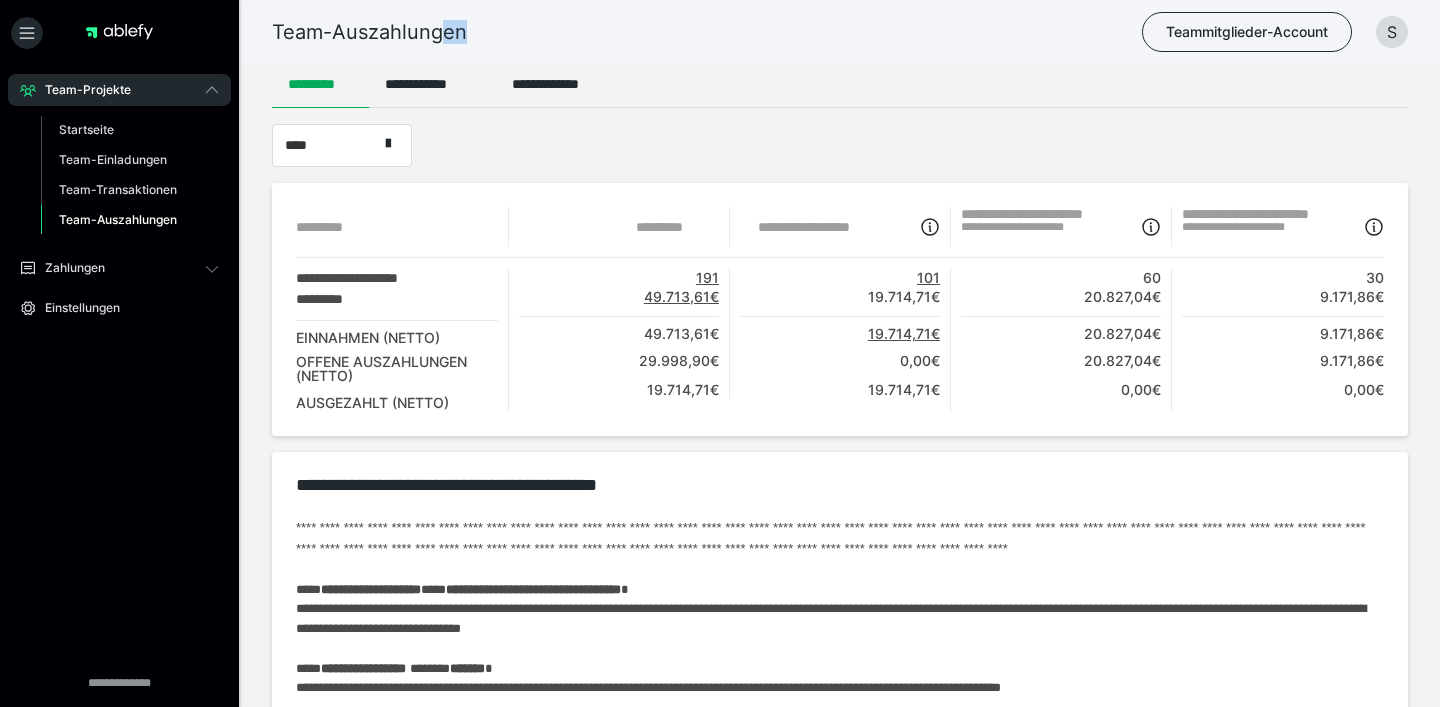 click on "Team-Auszahlungen" at bounding box center [369, 32] 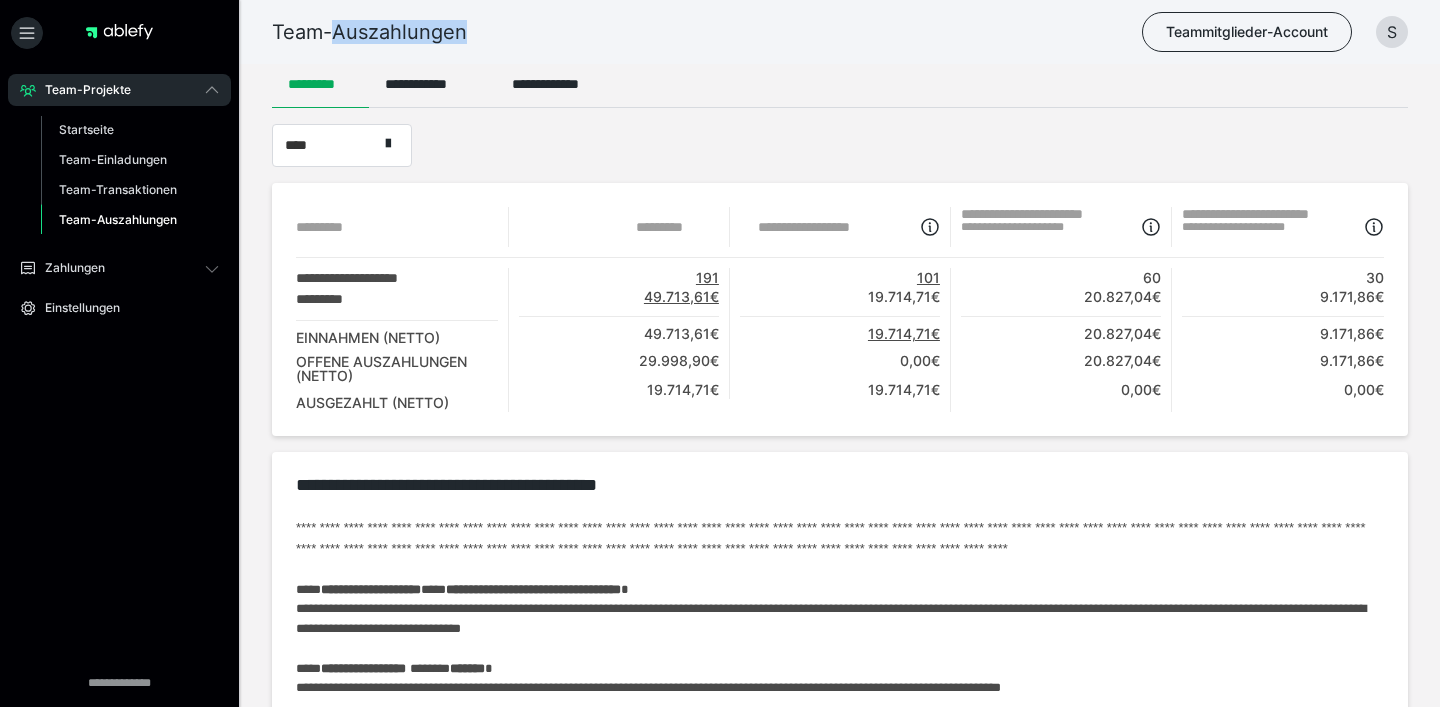 drag, startPoint x: 441, startPoint y: 28, endPoint x: 304, endPoint y: 28, distance: 137 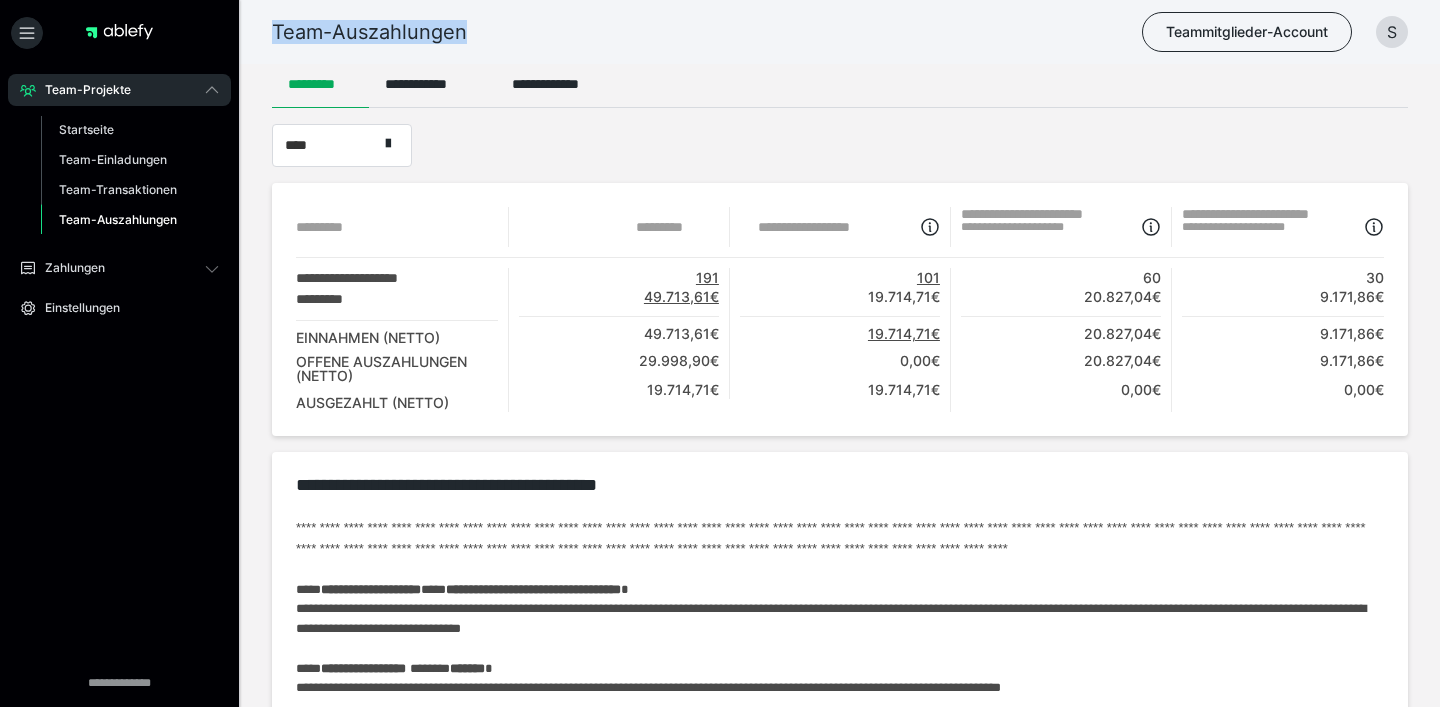 click on "Team-Auszahlungen" at bounding box center (369, 32) 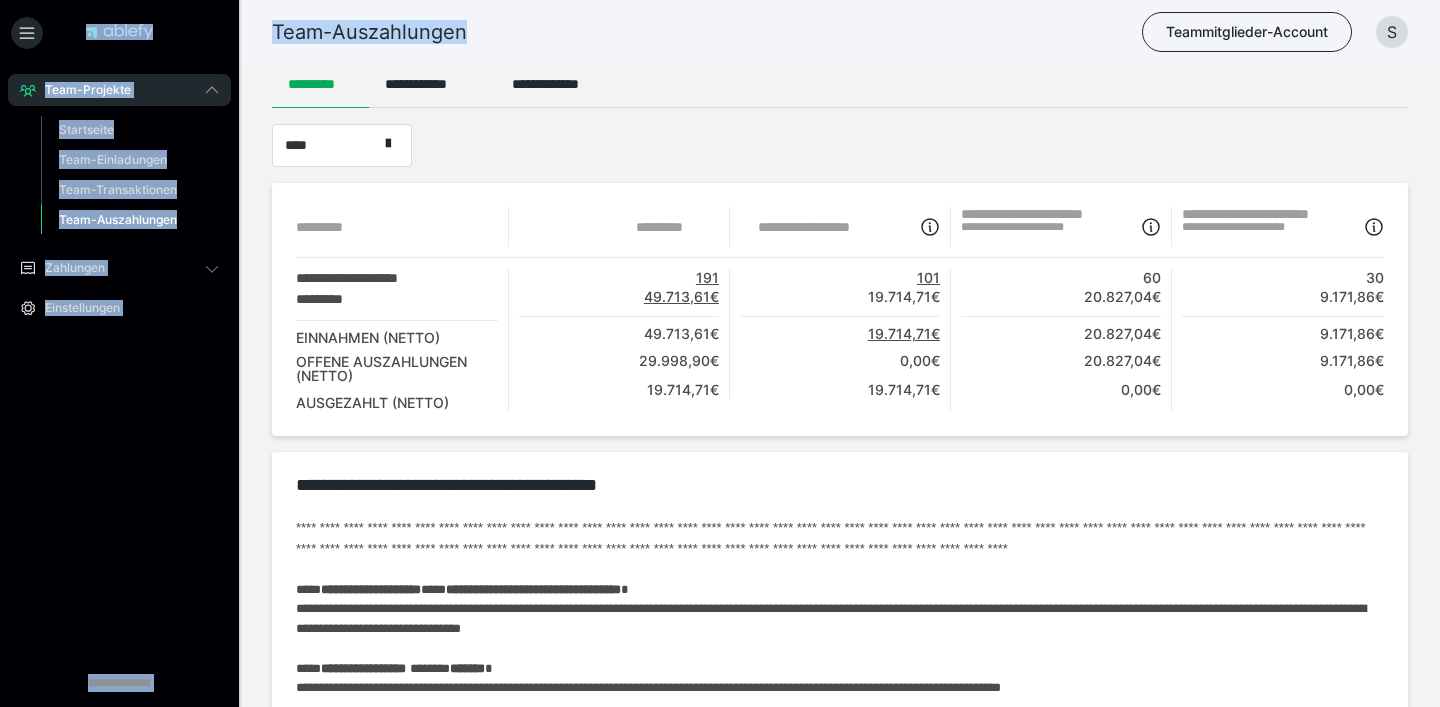 drag, startPoint x: 369, startPoint y: 28, endPoint x: 237, endPoint y: 23, distance: 132.09467 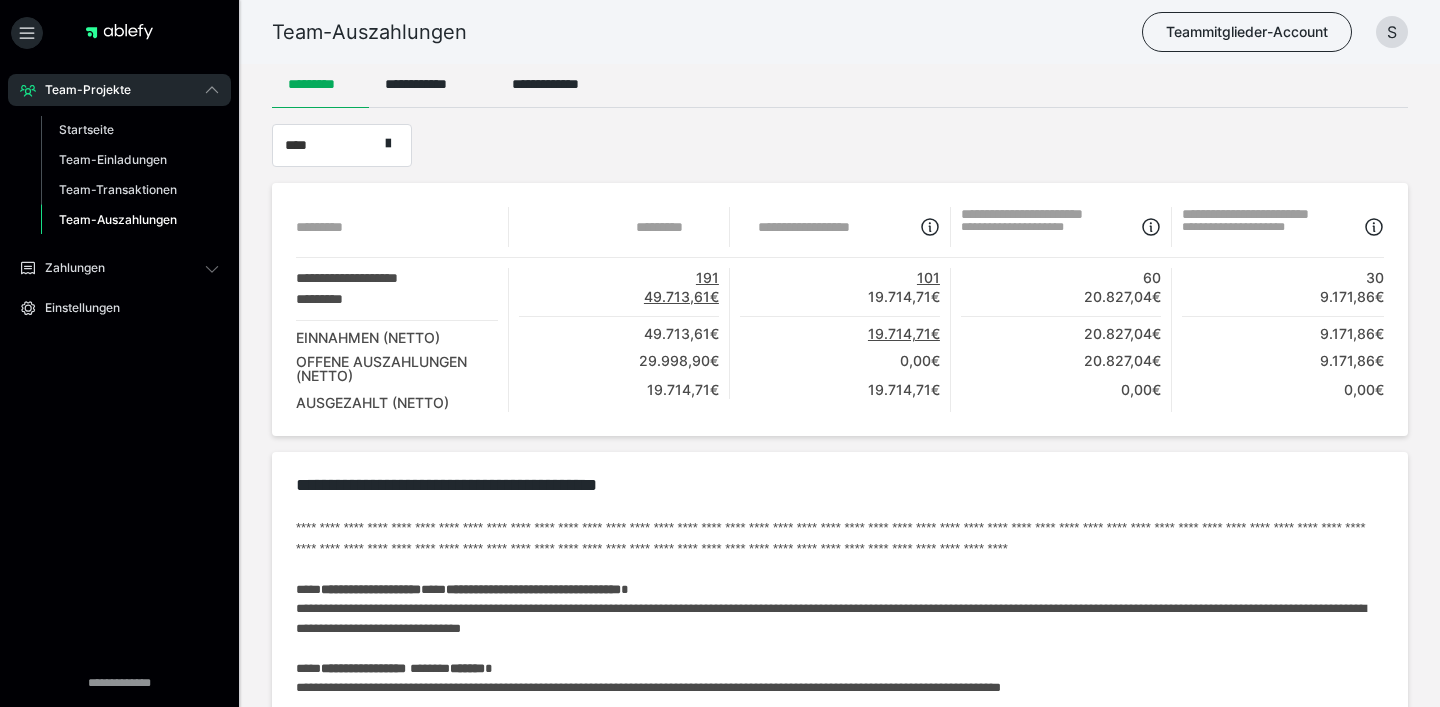 click on "Team-Auszahlungen" at bounding box center [369, 32] 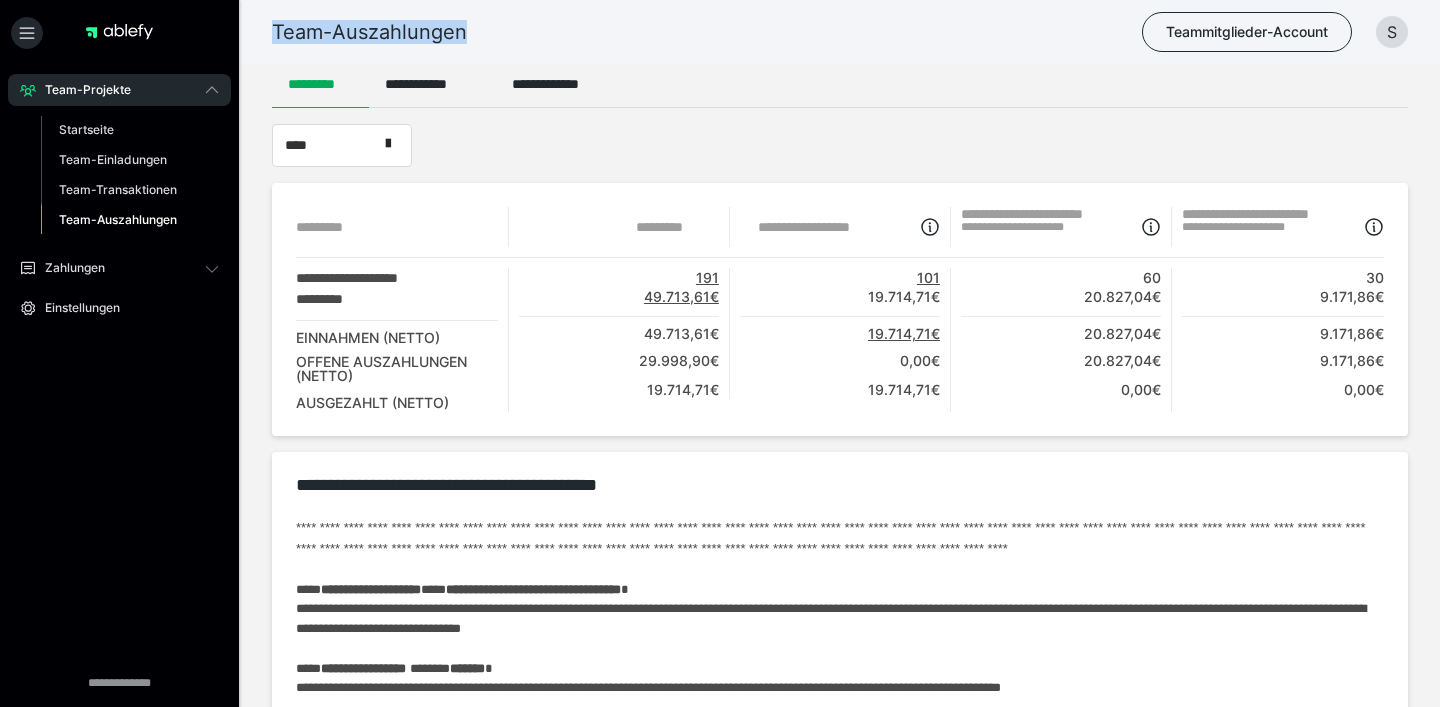 drag, startPoint x: 289, startPoint y: 23, endPoint x: 411, endPoint y: 24, distance: 122.0041 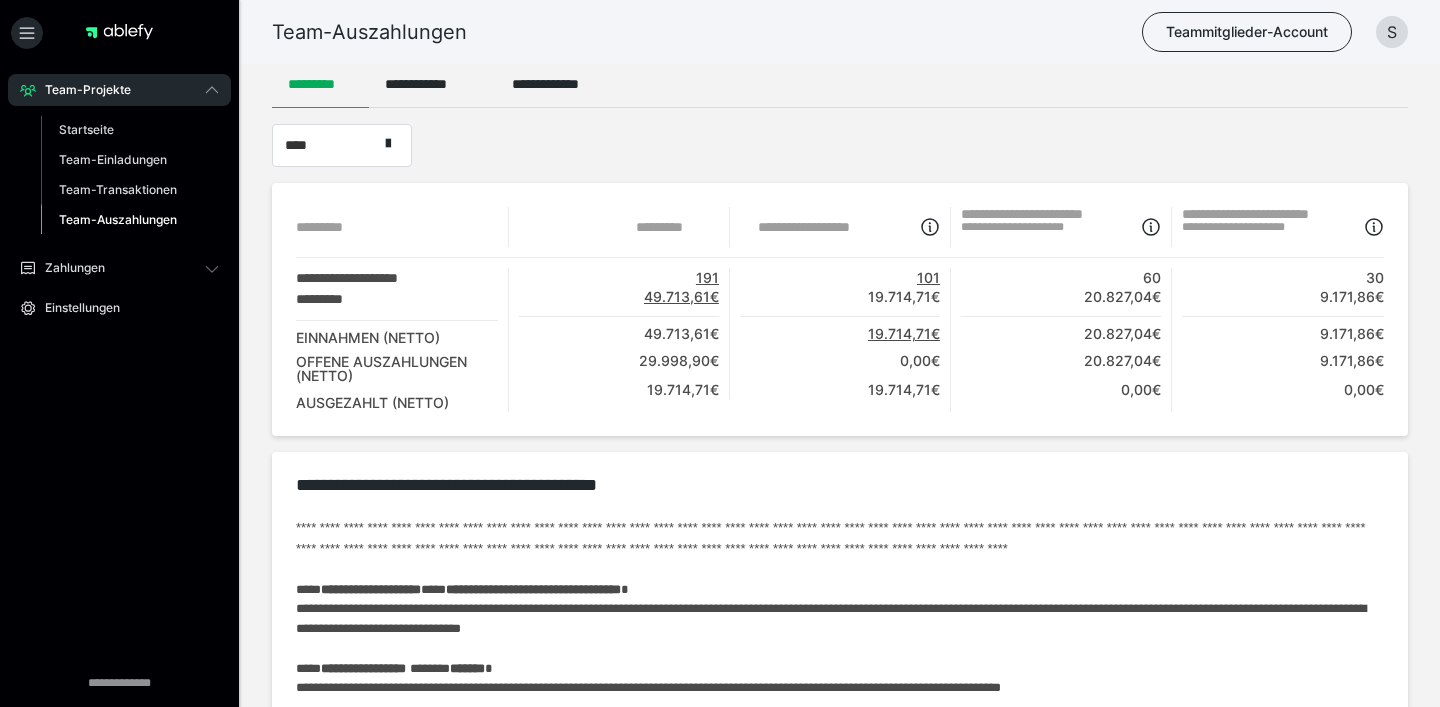 click on "Team-Auszahlungen" at bounding box center [369, 32] 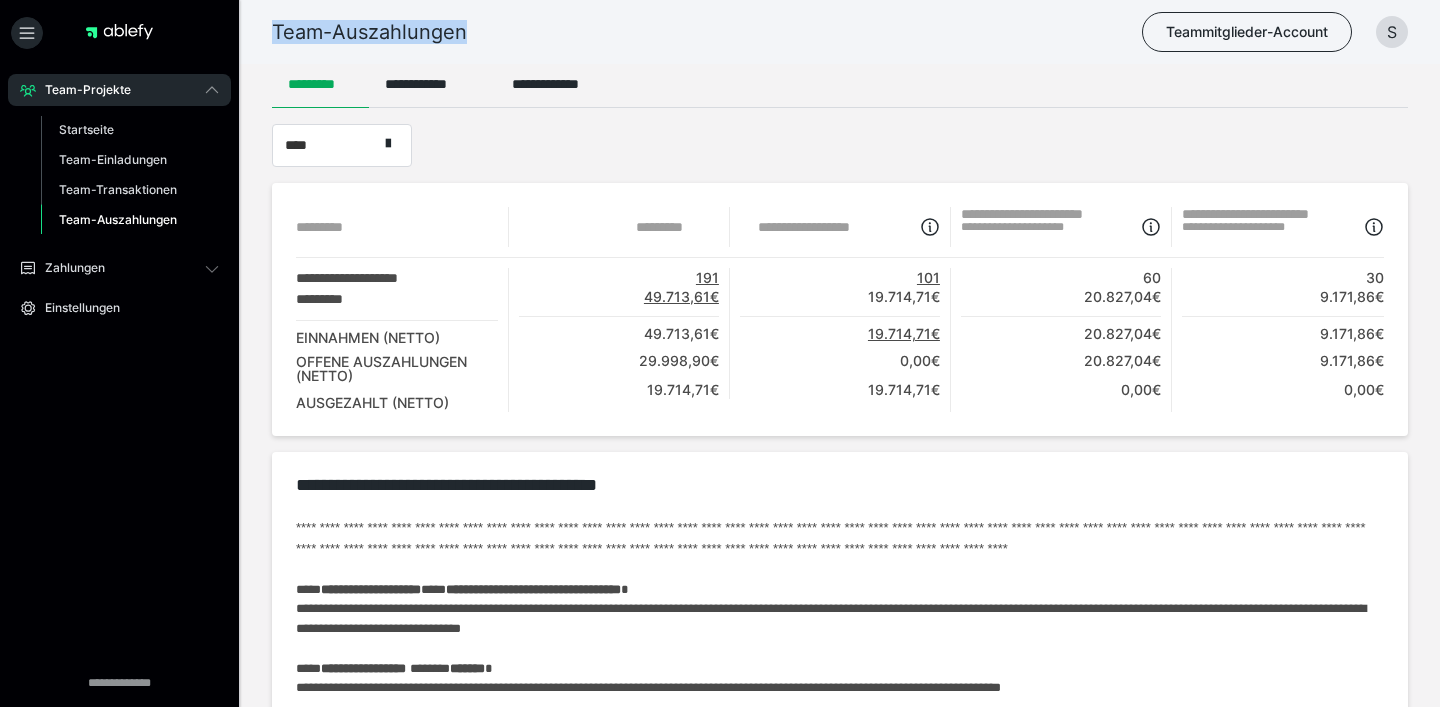 drag, startPoint x: 286, startPoint y: 24, endPoint x: 424, endPoint y: 24, distance: 138 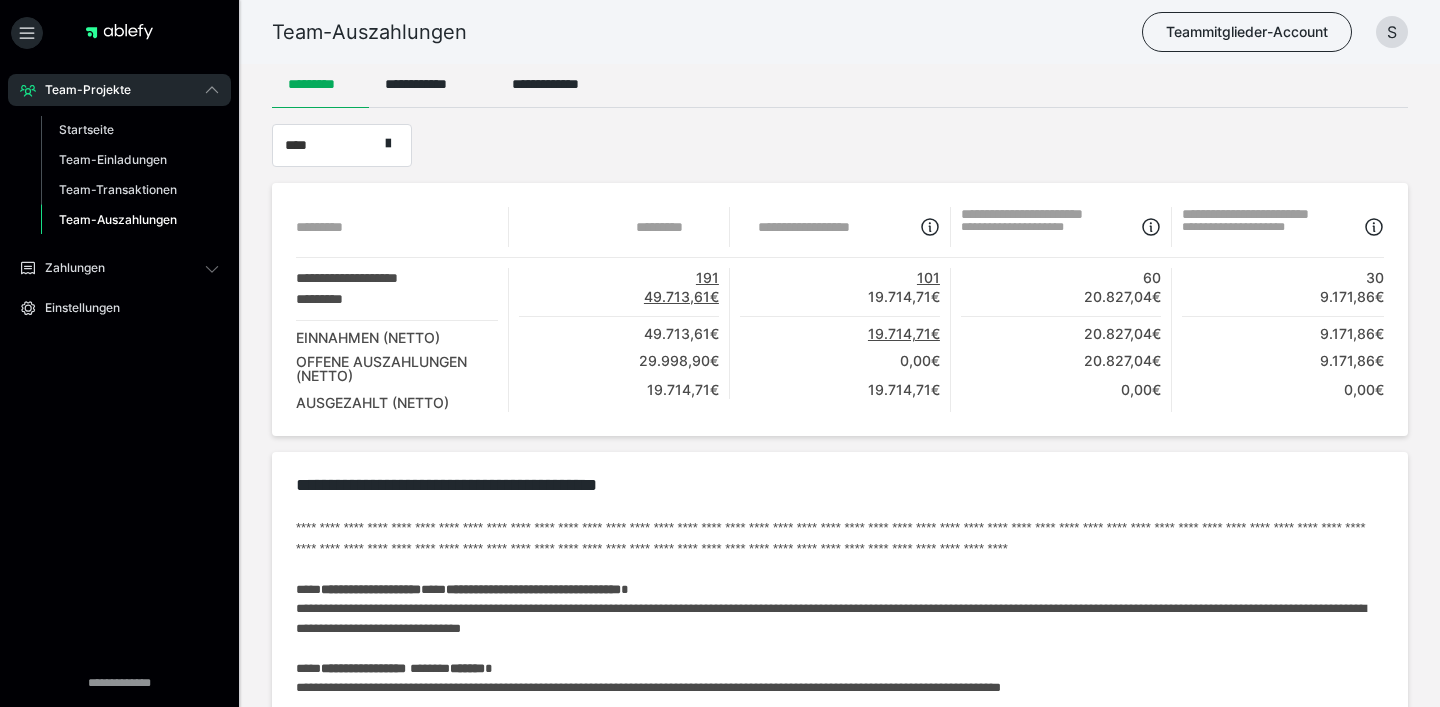 click on "Team-Auszahlungen" at bounding box center (369, 32) 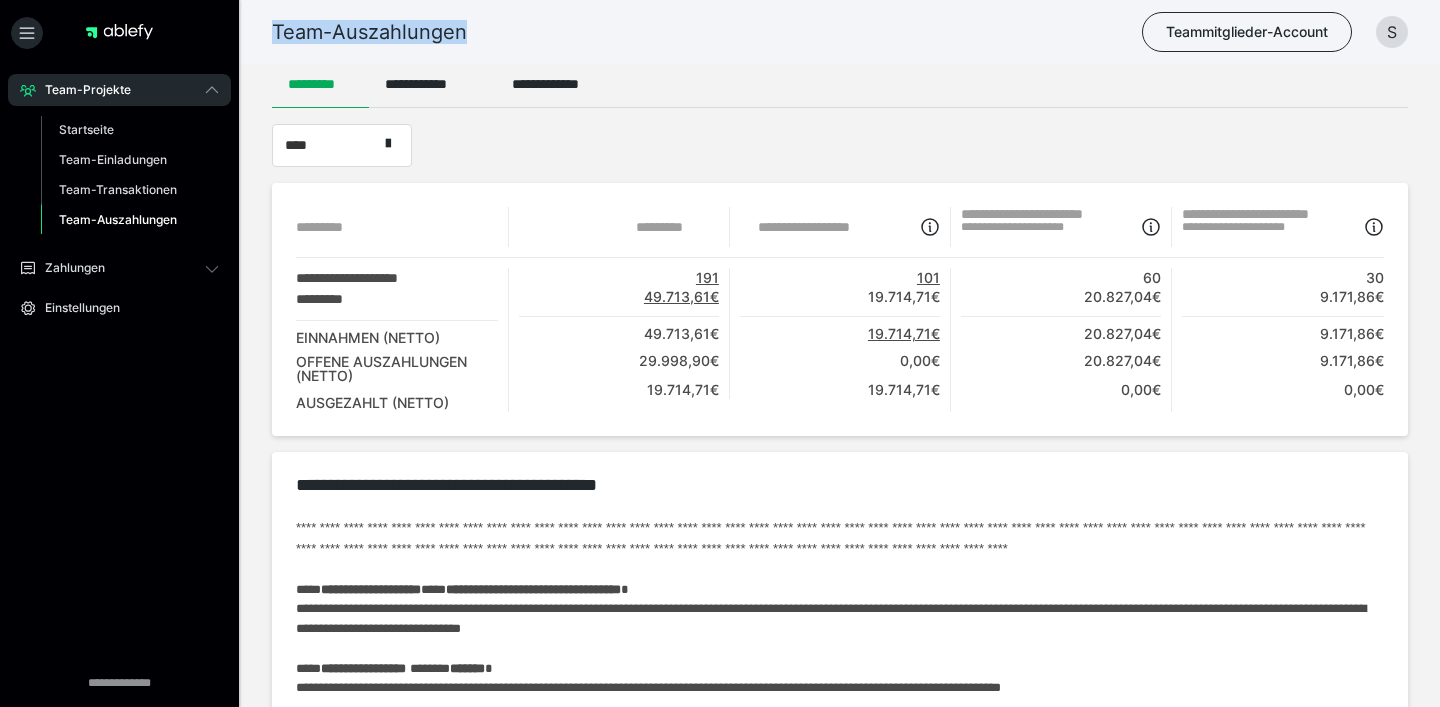 click on "Team-Auszahlungen" at bounding box center (369, 32) 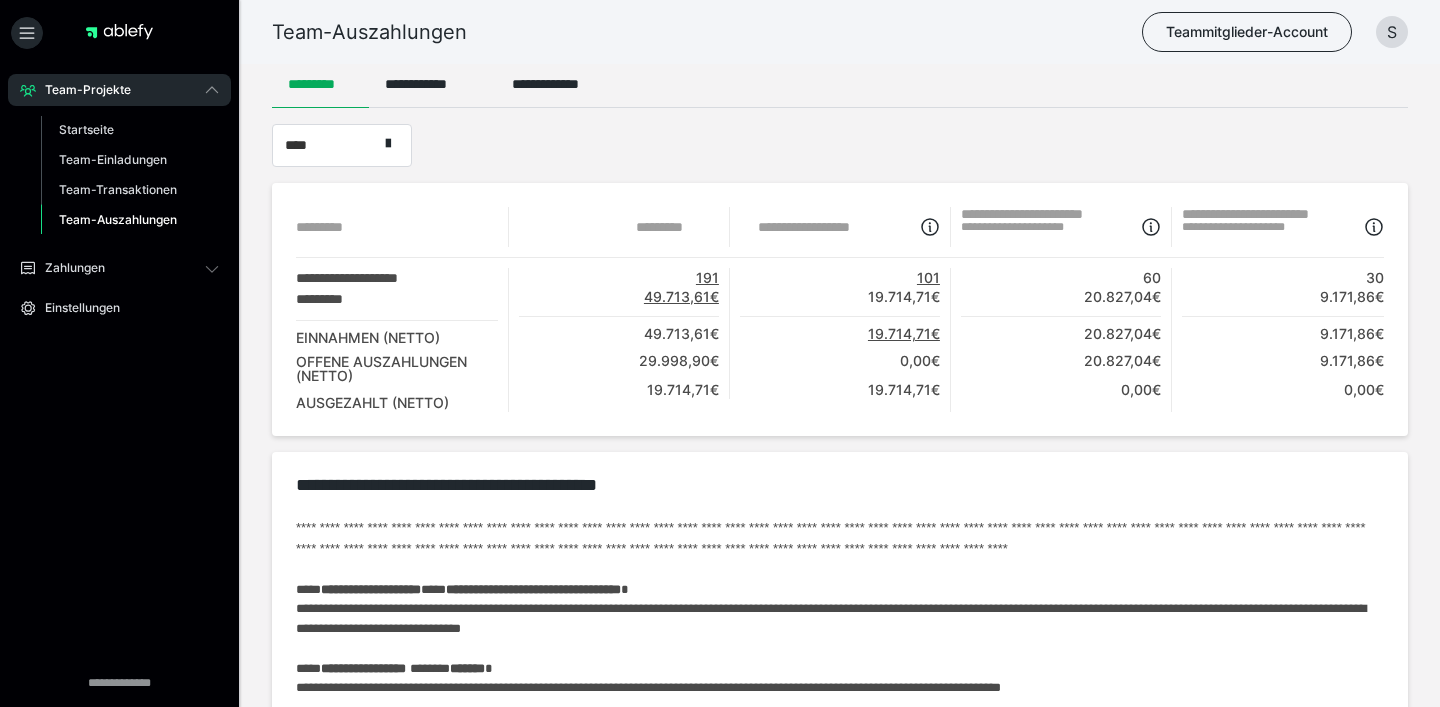 click on "Team-Auszahlungen" at bounding box center [369, 32] 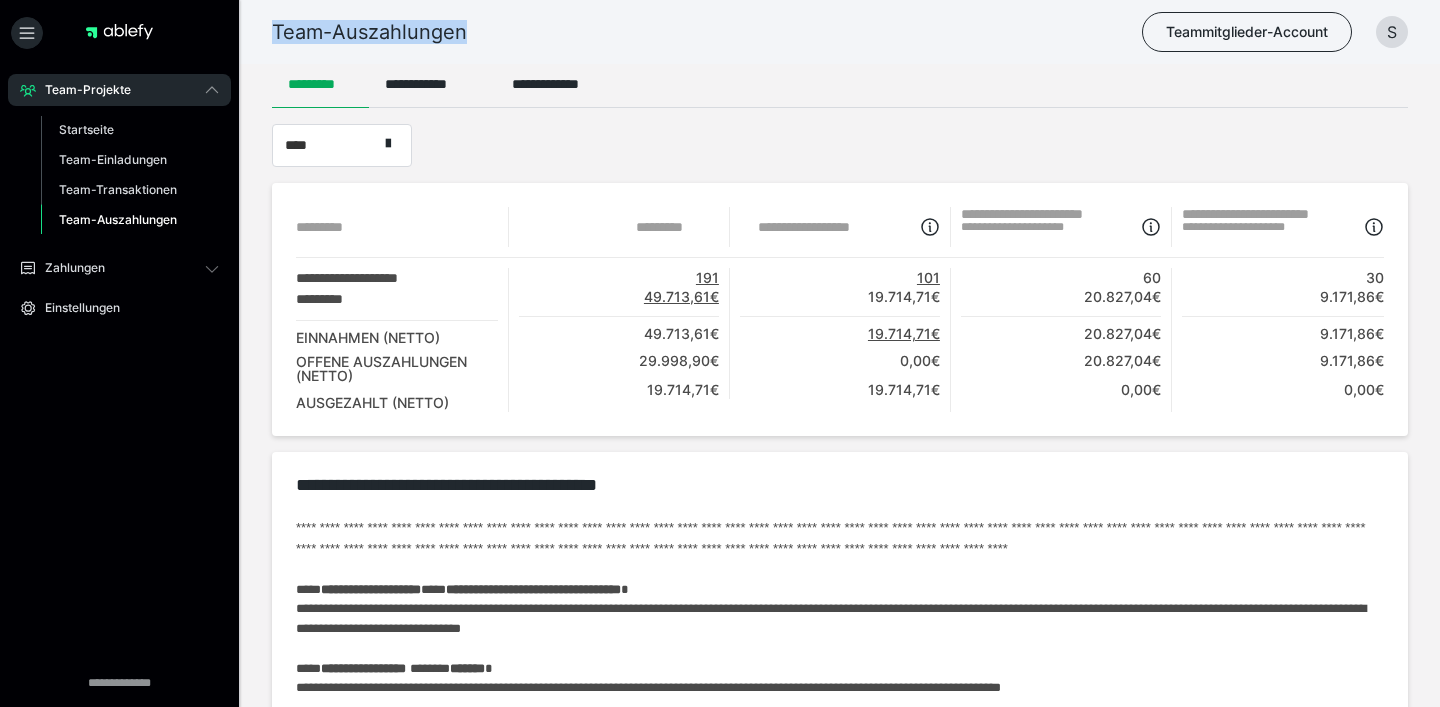 click on "Team-Auszahlungen" at bounding box center [369, 32] 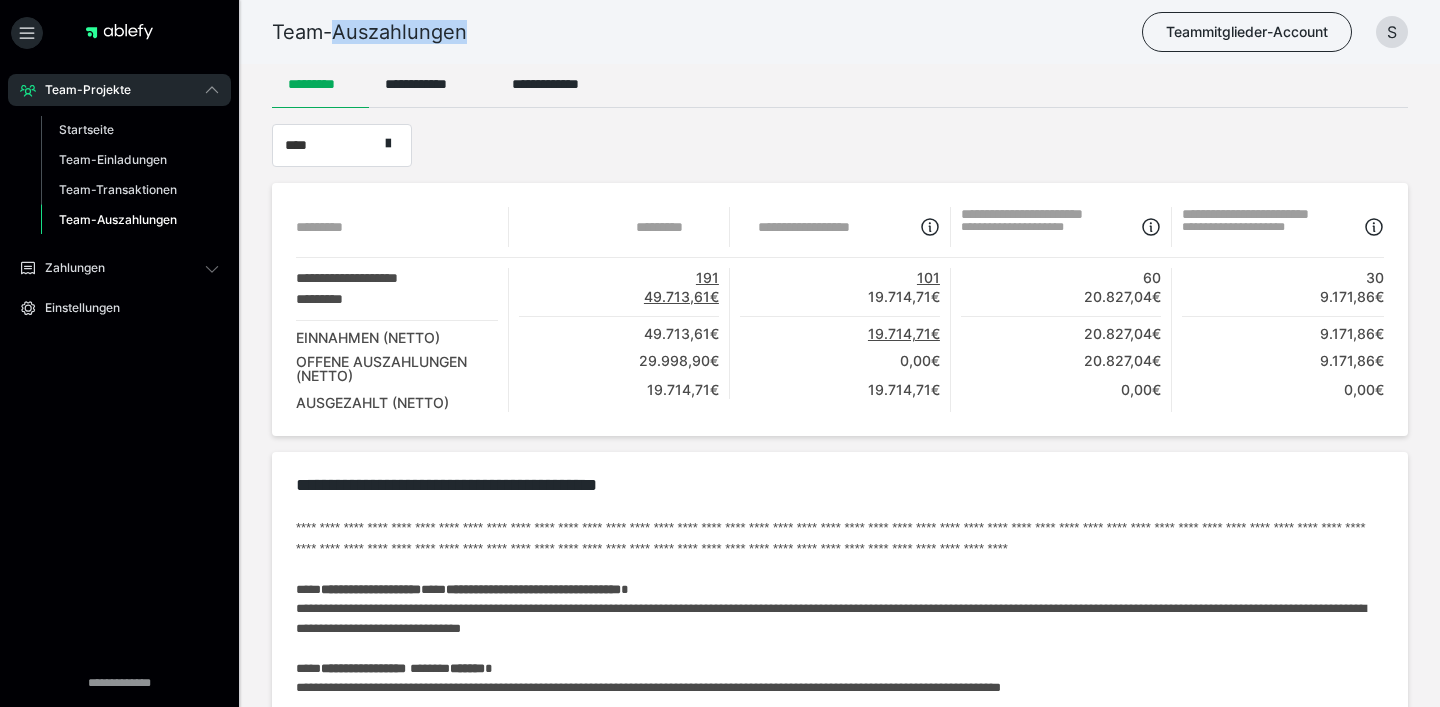 click on "Team-Auszahlungen" at bounding box center [369, 32] 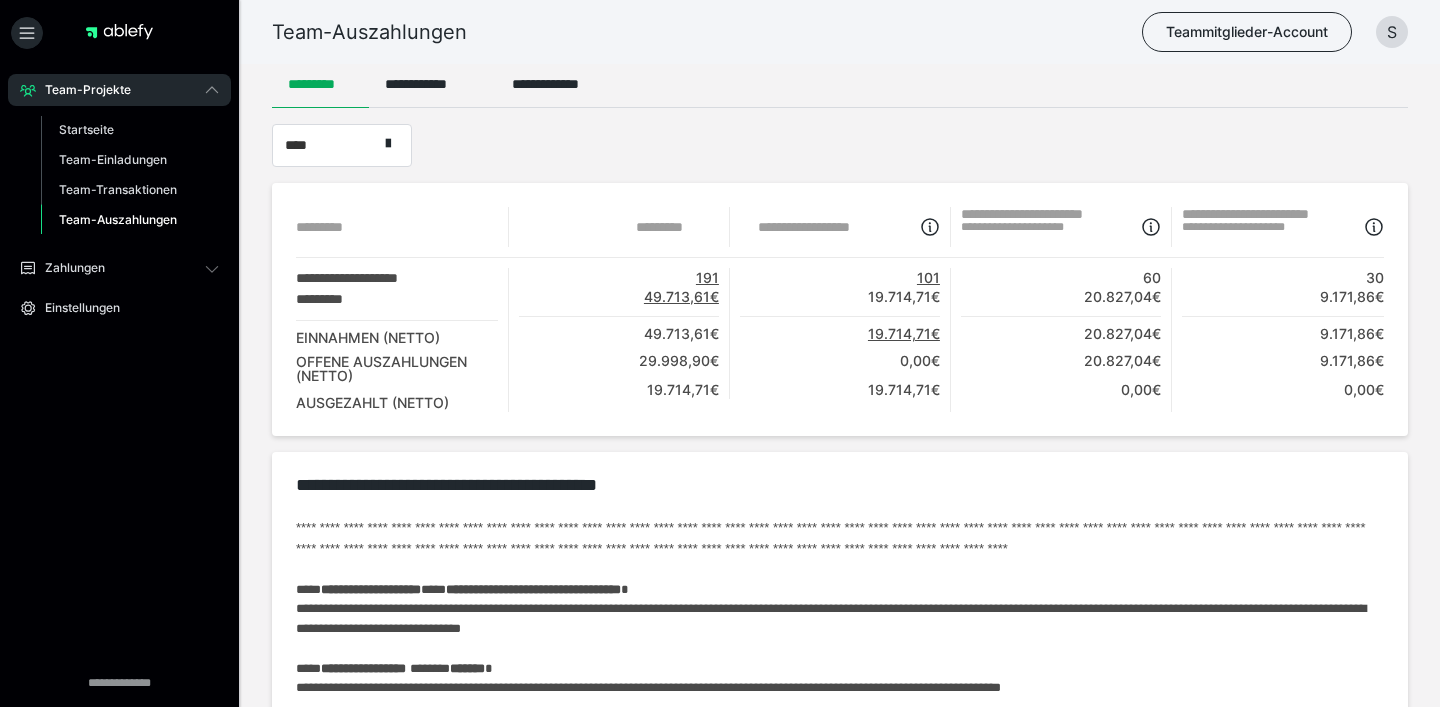 click on "Team-Auszahlungen" at bounding box center [369, 32] 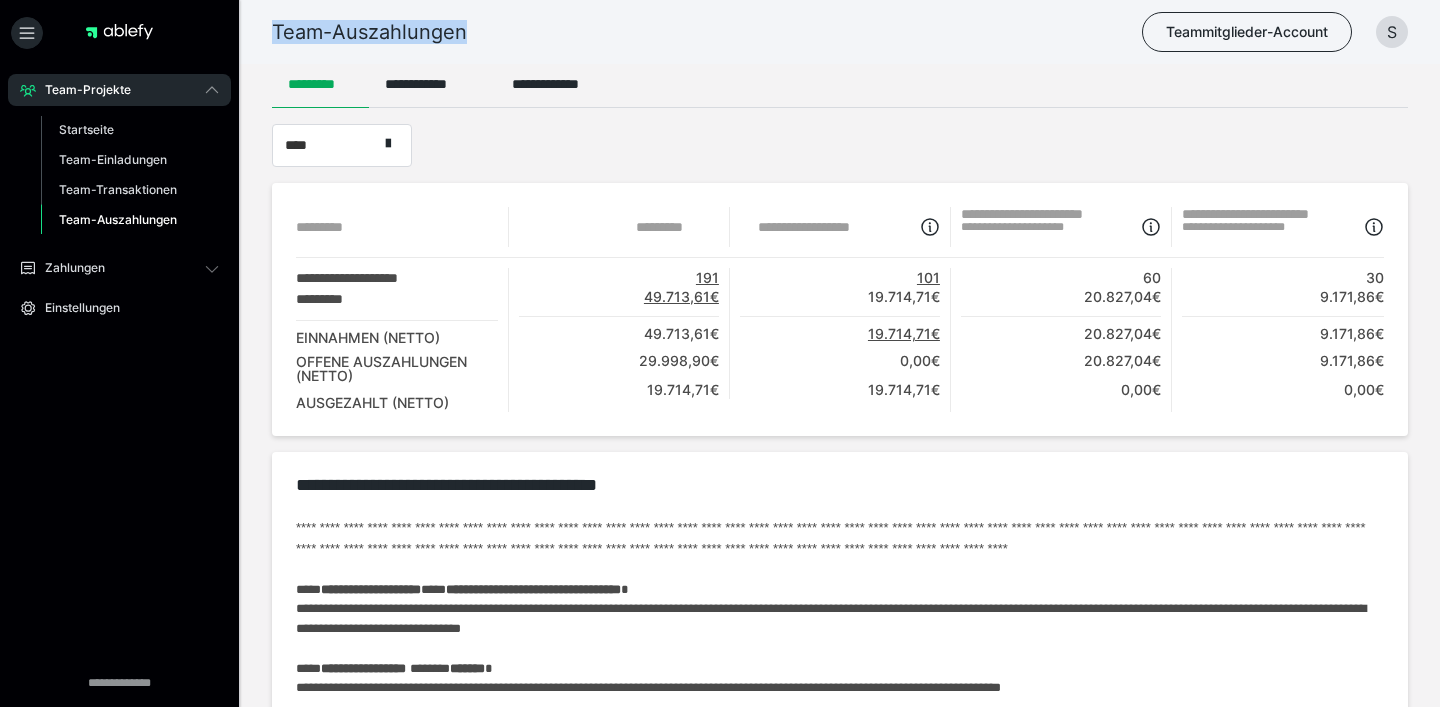 click on "Team-Auszahlungen" at bounding box center [369, 32] 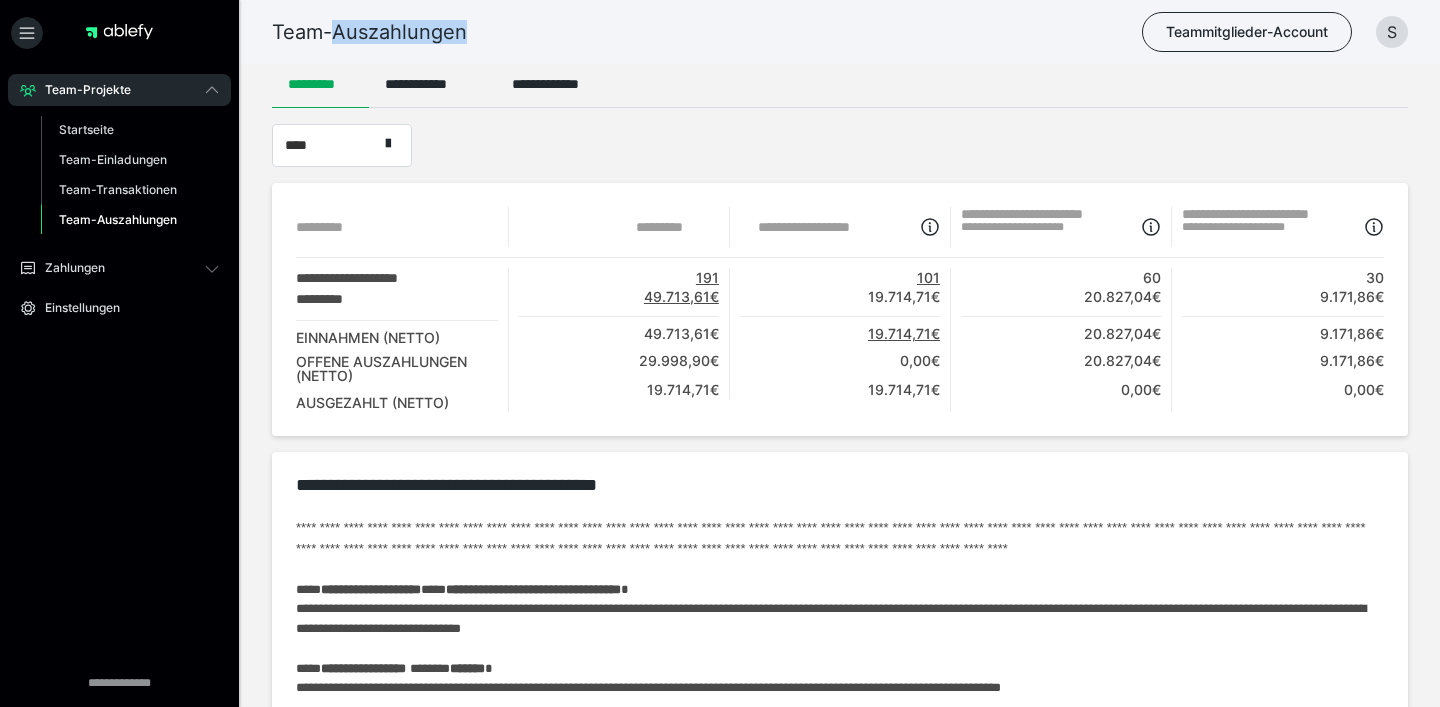click on "Team-Auszahlungen" at bounding box center [369, 32] 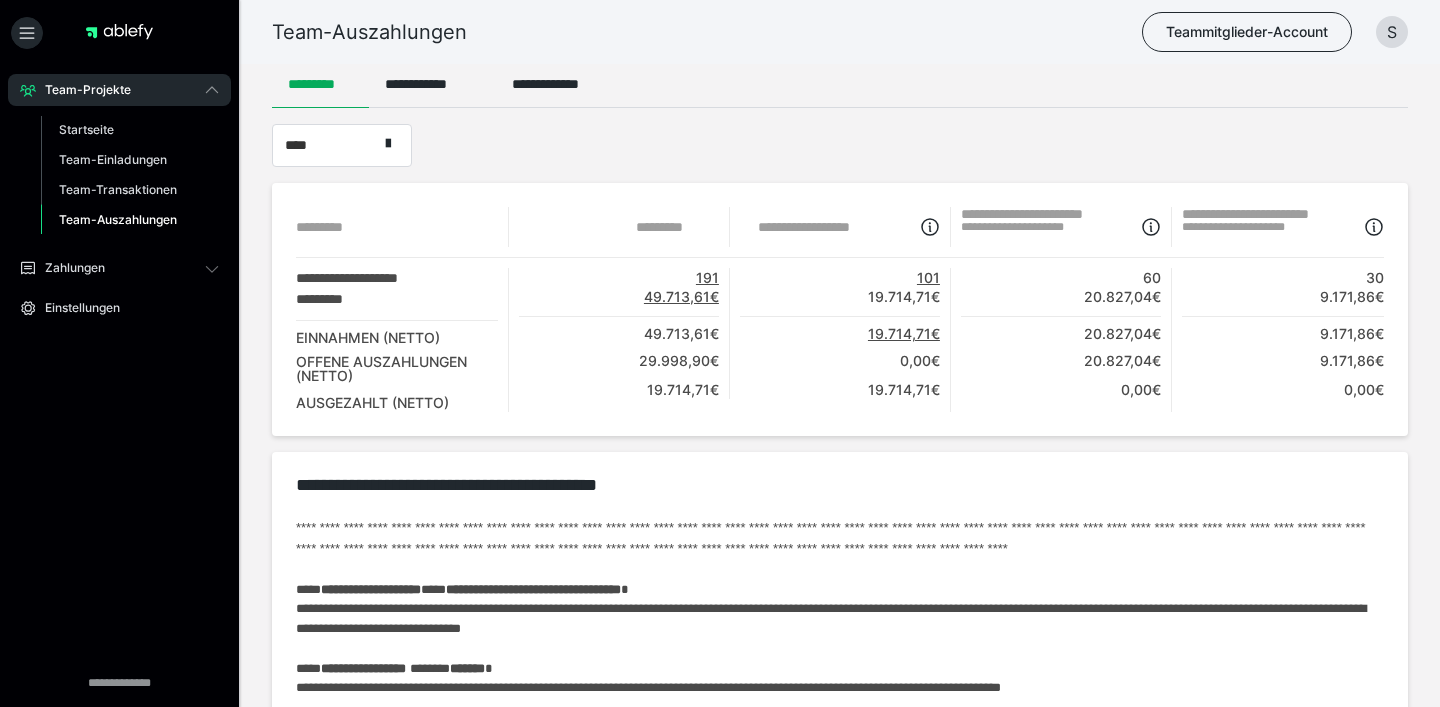 click on "Team-Auszahlungen" at bounding box center (369, 32) 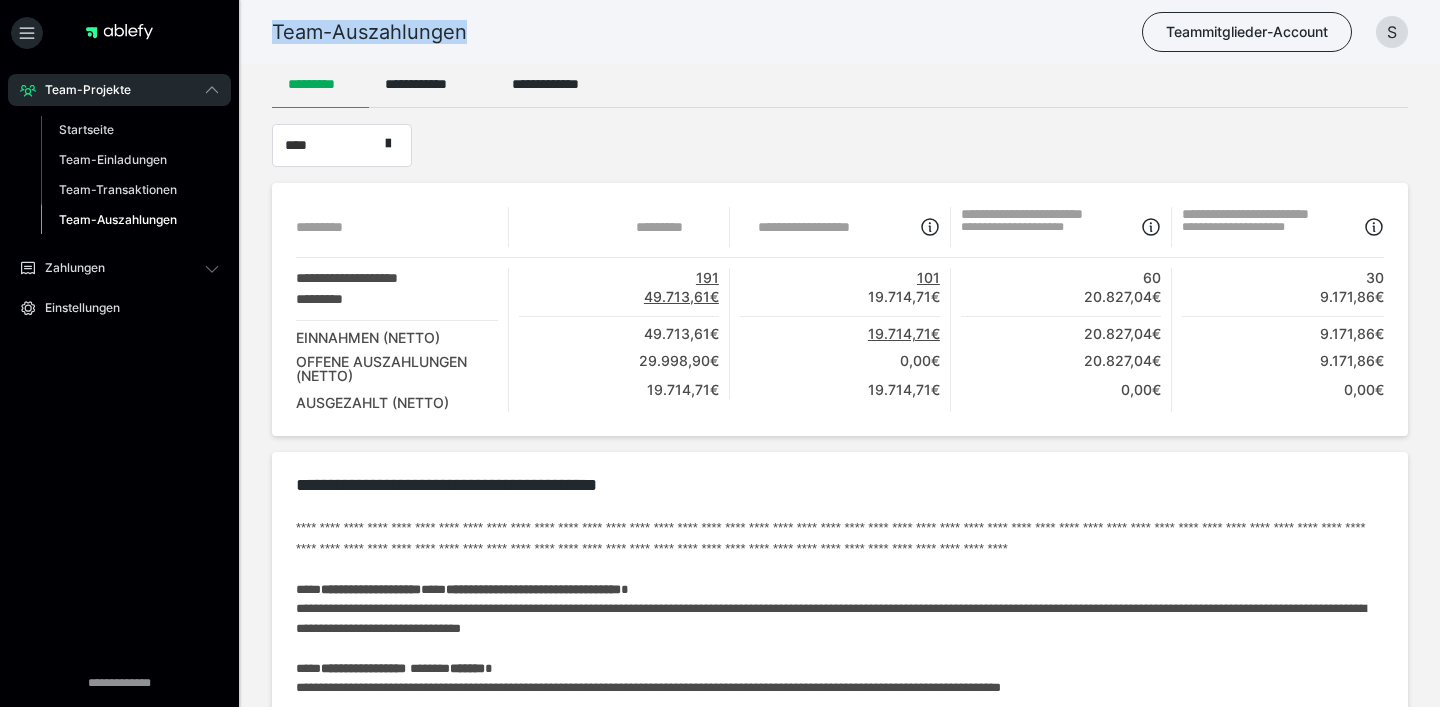 click on "Team-Auszahlungen" at bounding box center [369, 32] 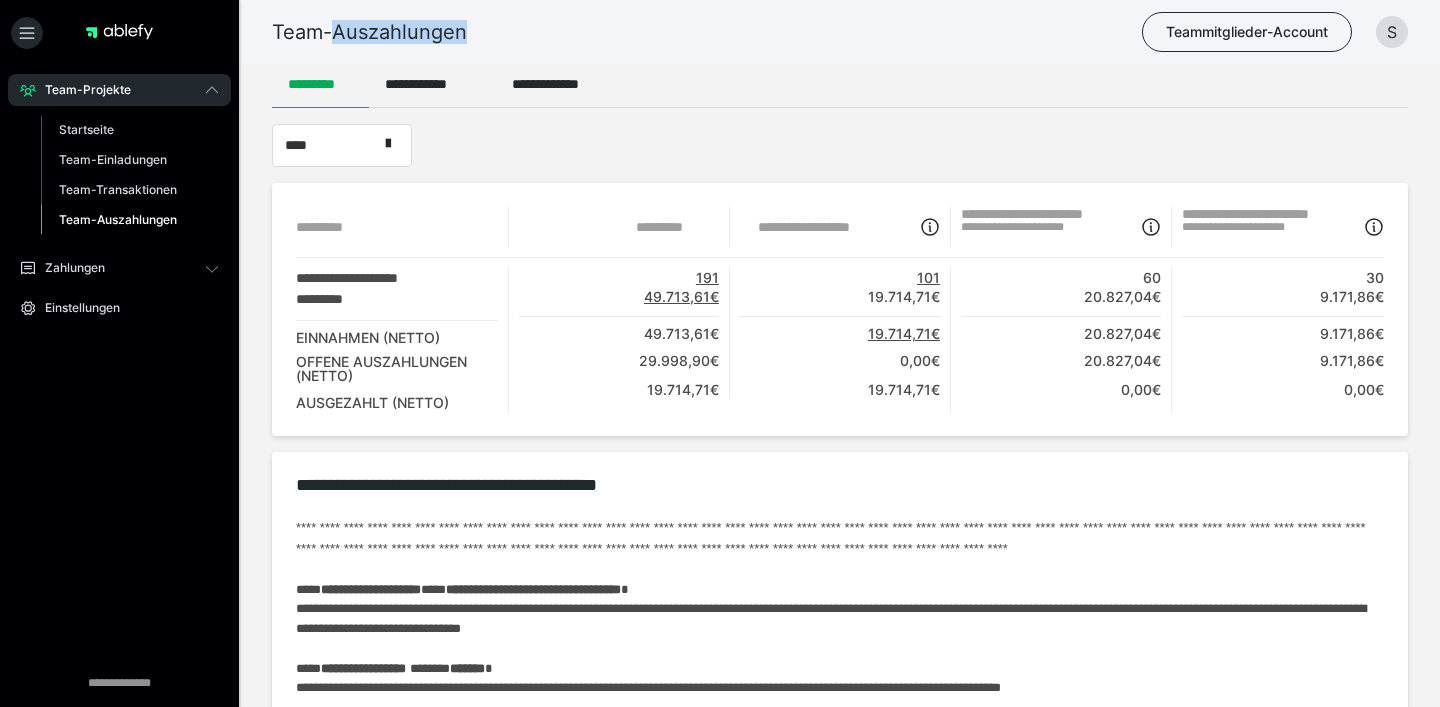 click on "Team-Auszahlungen" at bounding box center (369, 32) 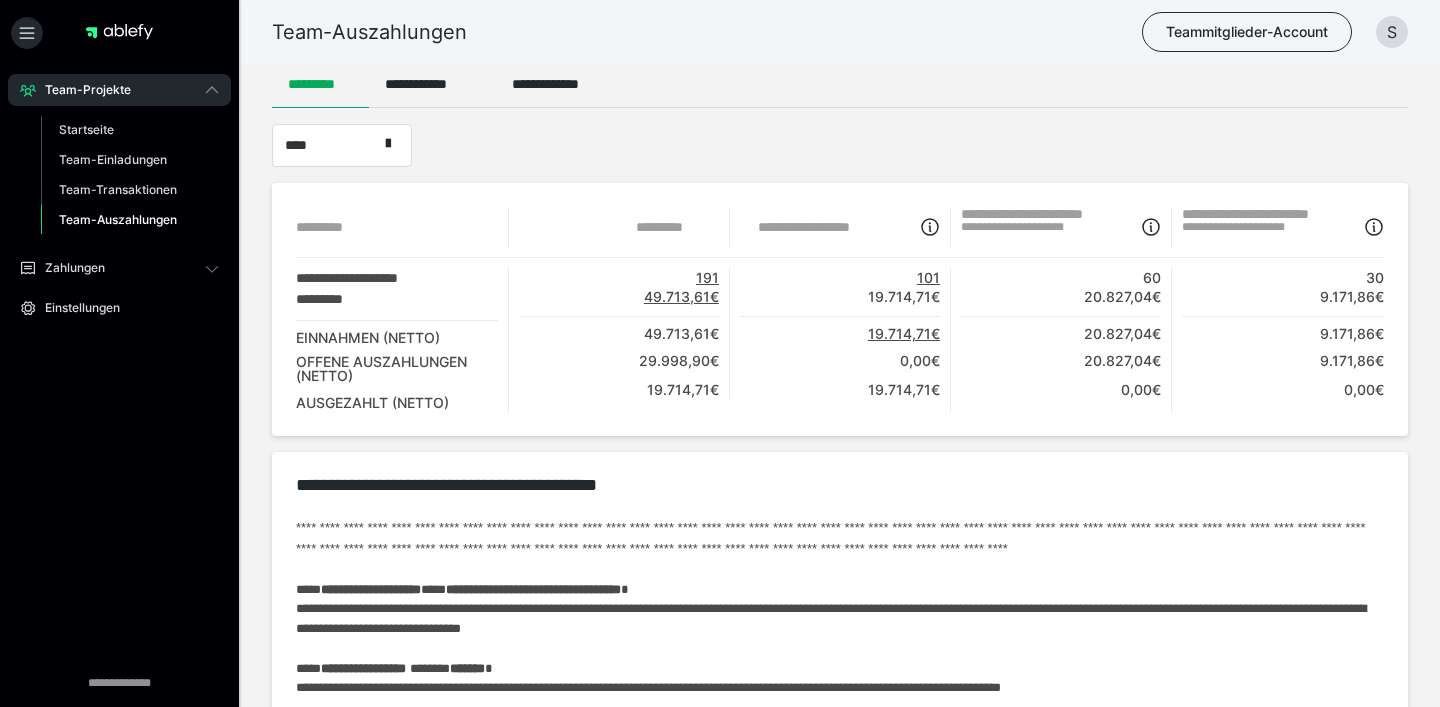 click on "Team-Auszahlungen" at bounding box center (369, 32) 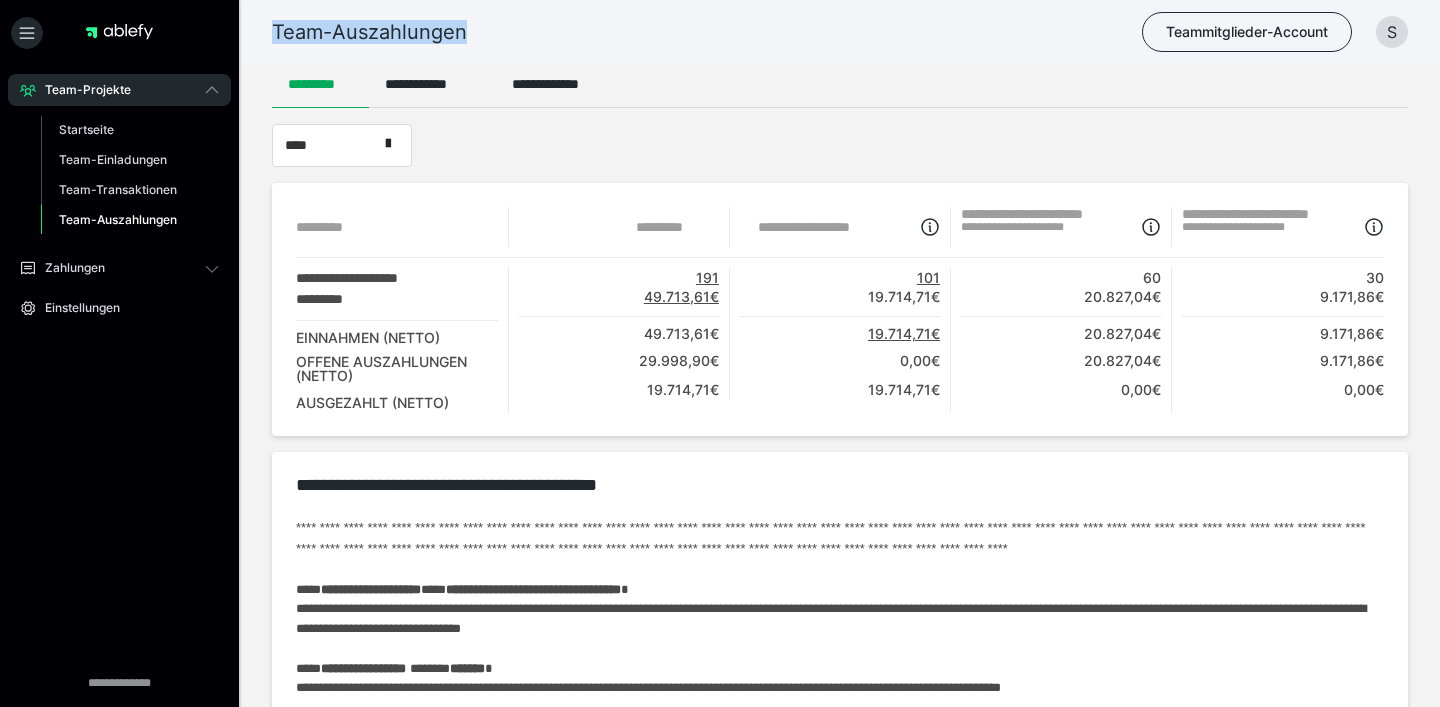 click on "Team-Auszahlungen" at bounding box center [369, 32] 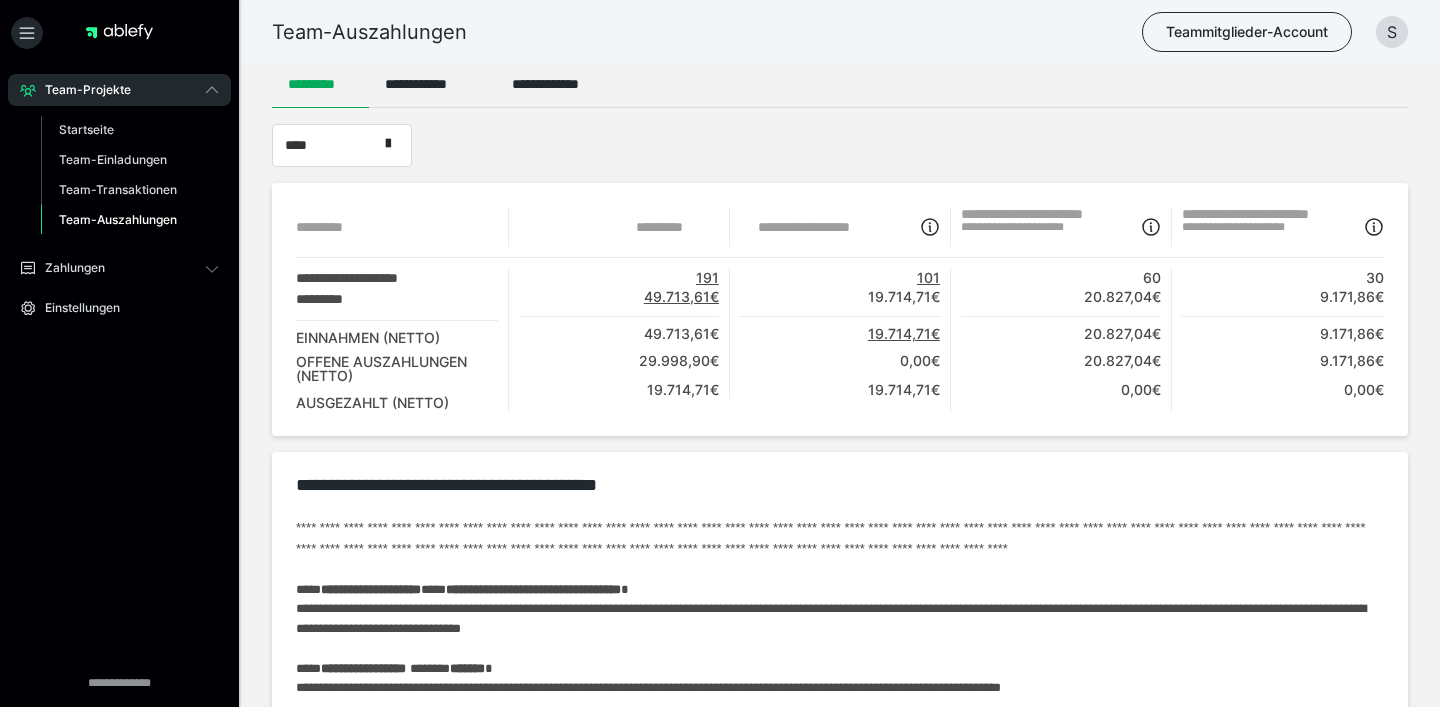 click on "Team-Auszahlungen Teammitglieder-Account S" at bounding box center (720, 32) 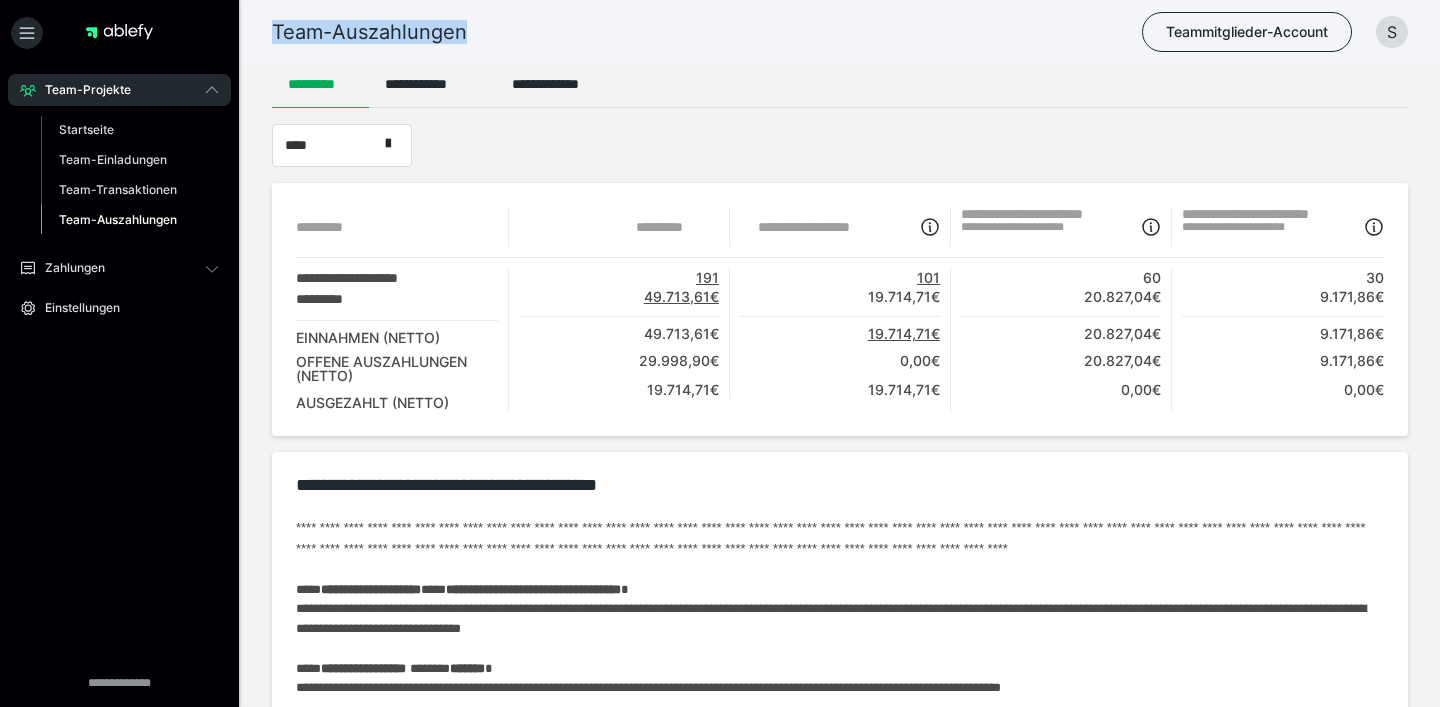 click on "Team-Auszahlungen Teammitglieder-Account S" at bounding box center (720, 32) 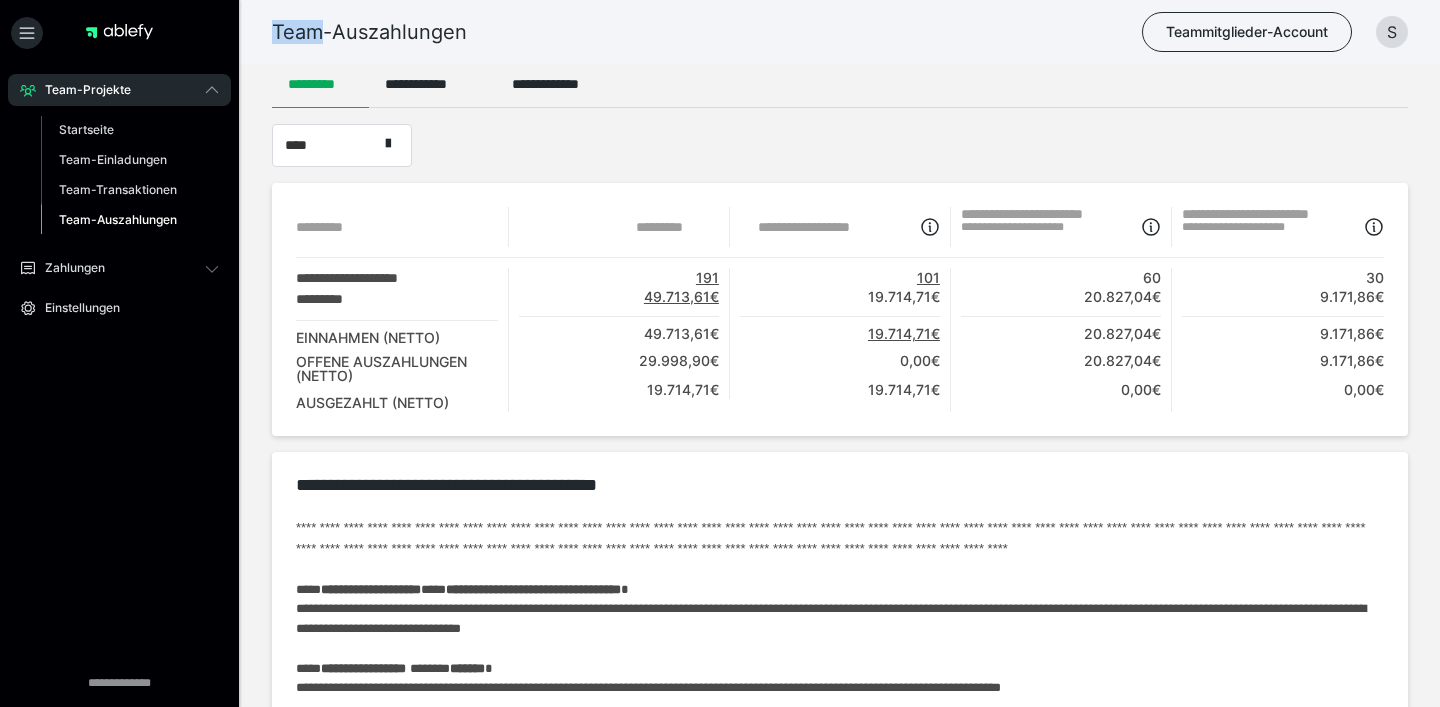 click on "Team-Auszahlungen Teammitglieder-Account S" at bounding box center [720, 32] 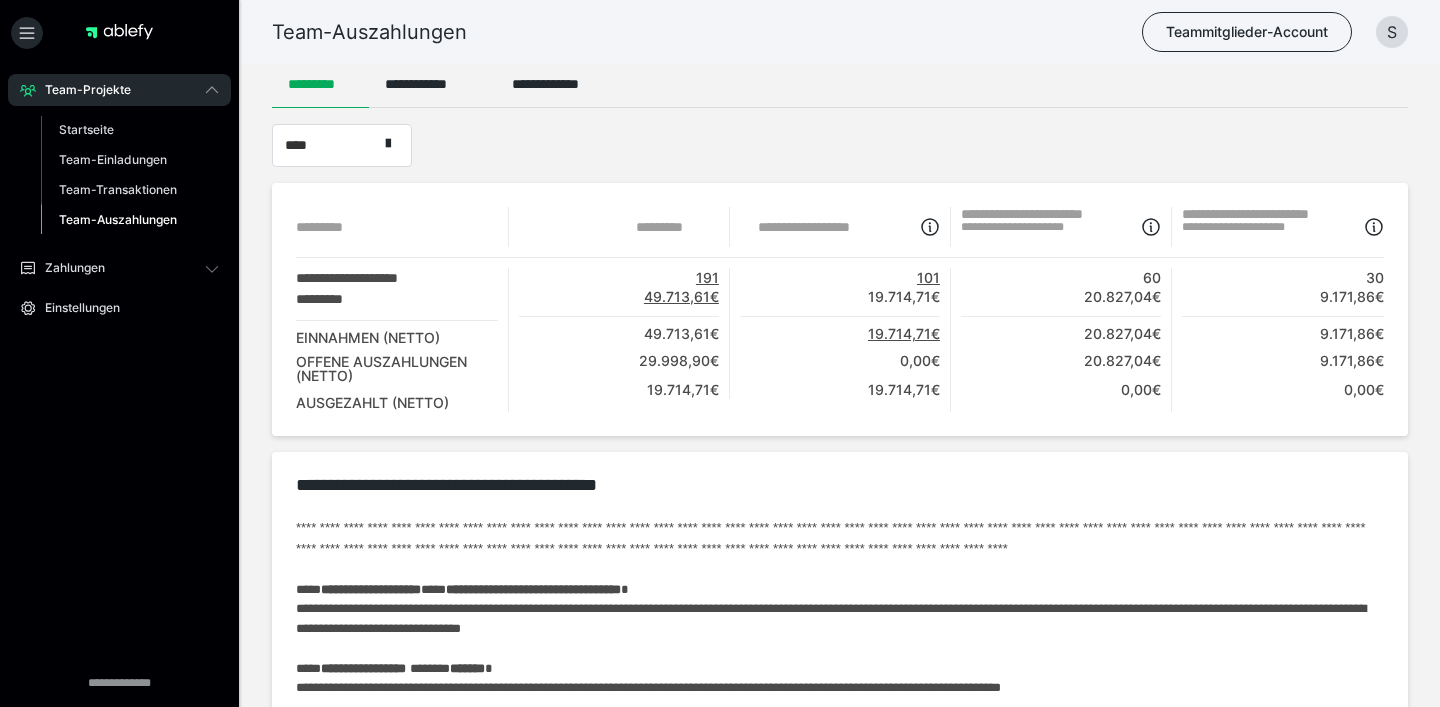 click on "Team-Auszahlungen" at bounding box center [369, 32] 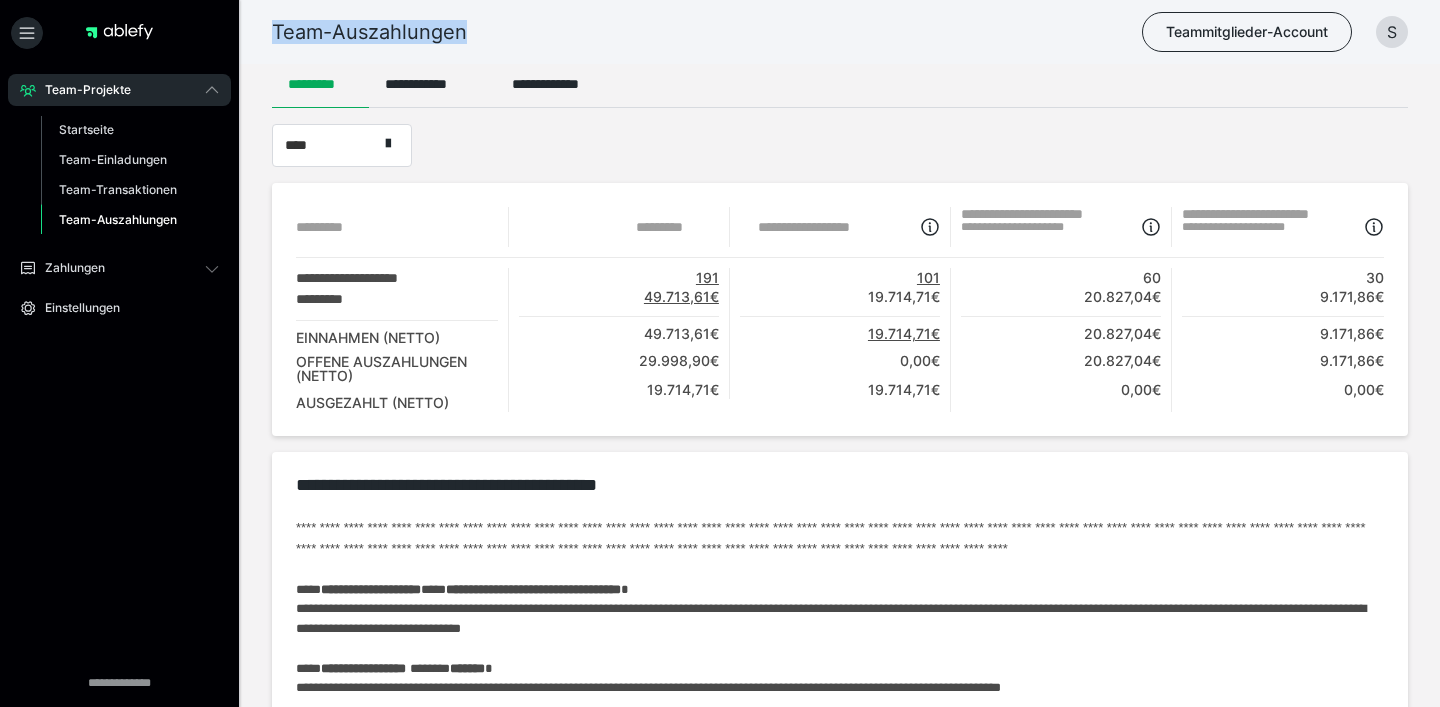 click on "Team-Auszahlungen" at bounding box center [369, 32] 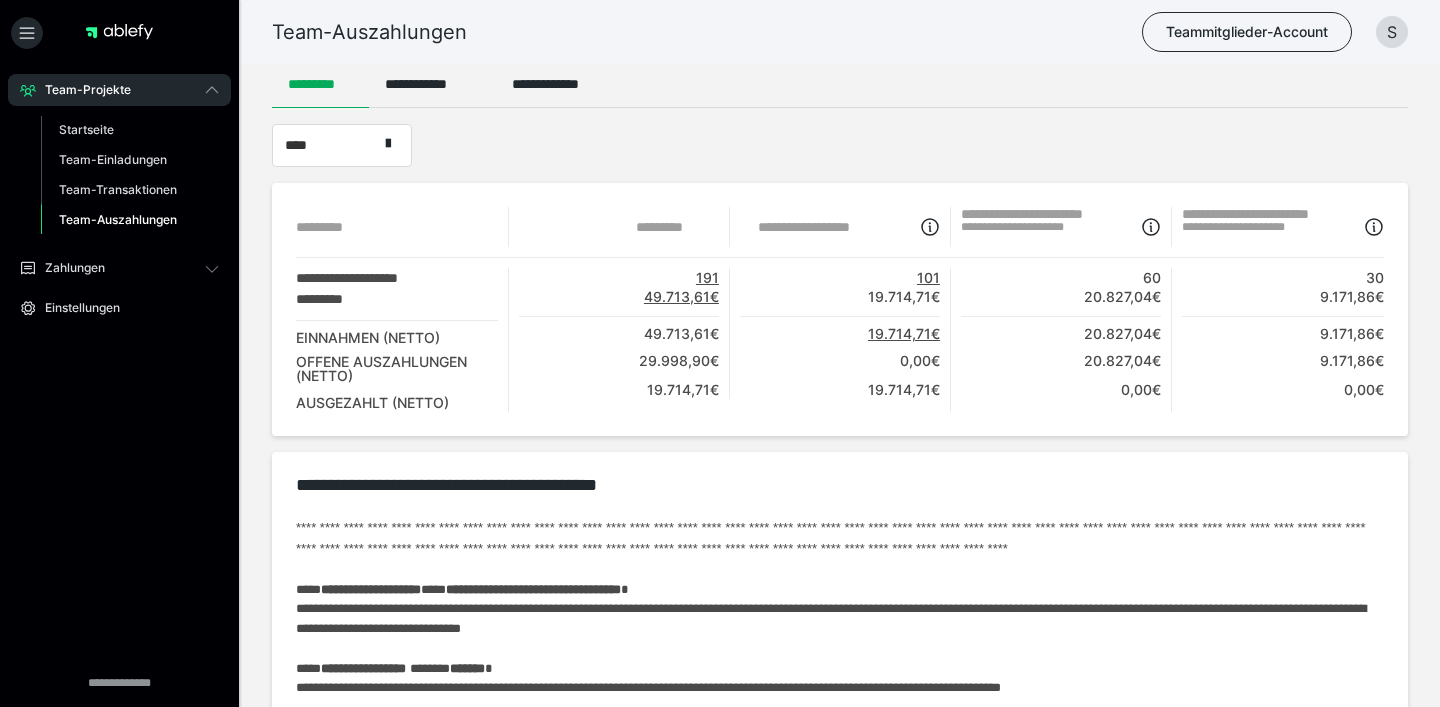click on "Team-Auszahlungen" at bounding box center (369, 32) 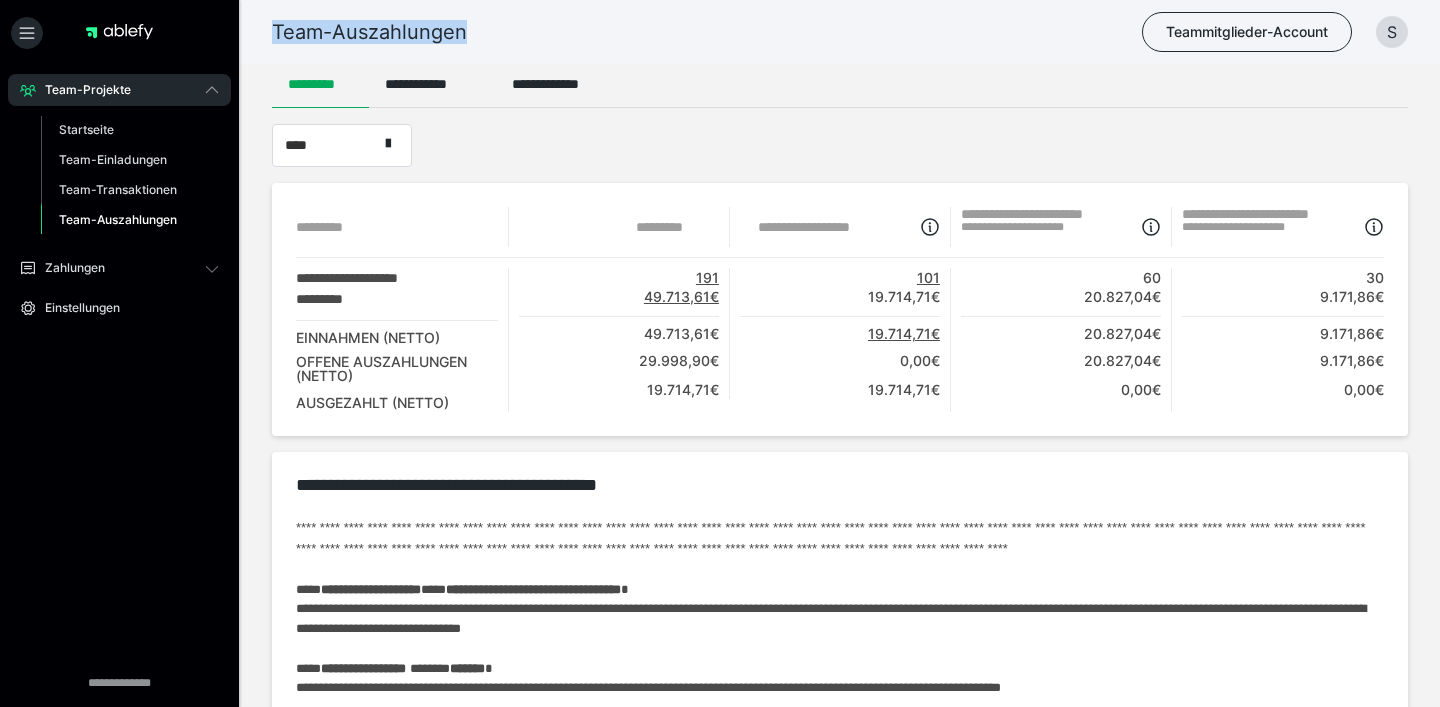 click on "Team-Auszahlungen" at bounding box center [369, 32] 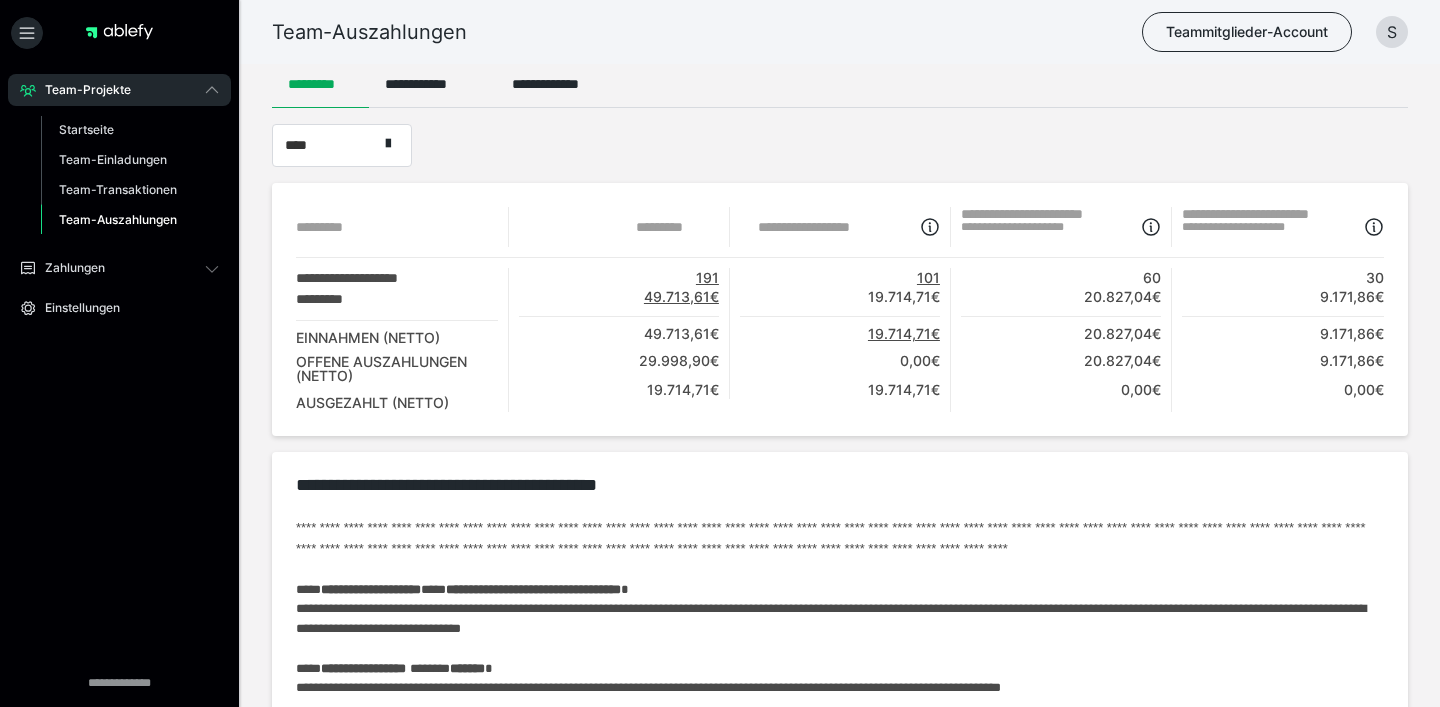 click on "Team-Auszahlungen" at bounding box center [369, 32] 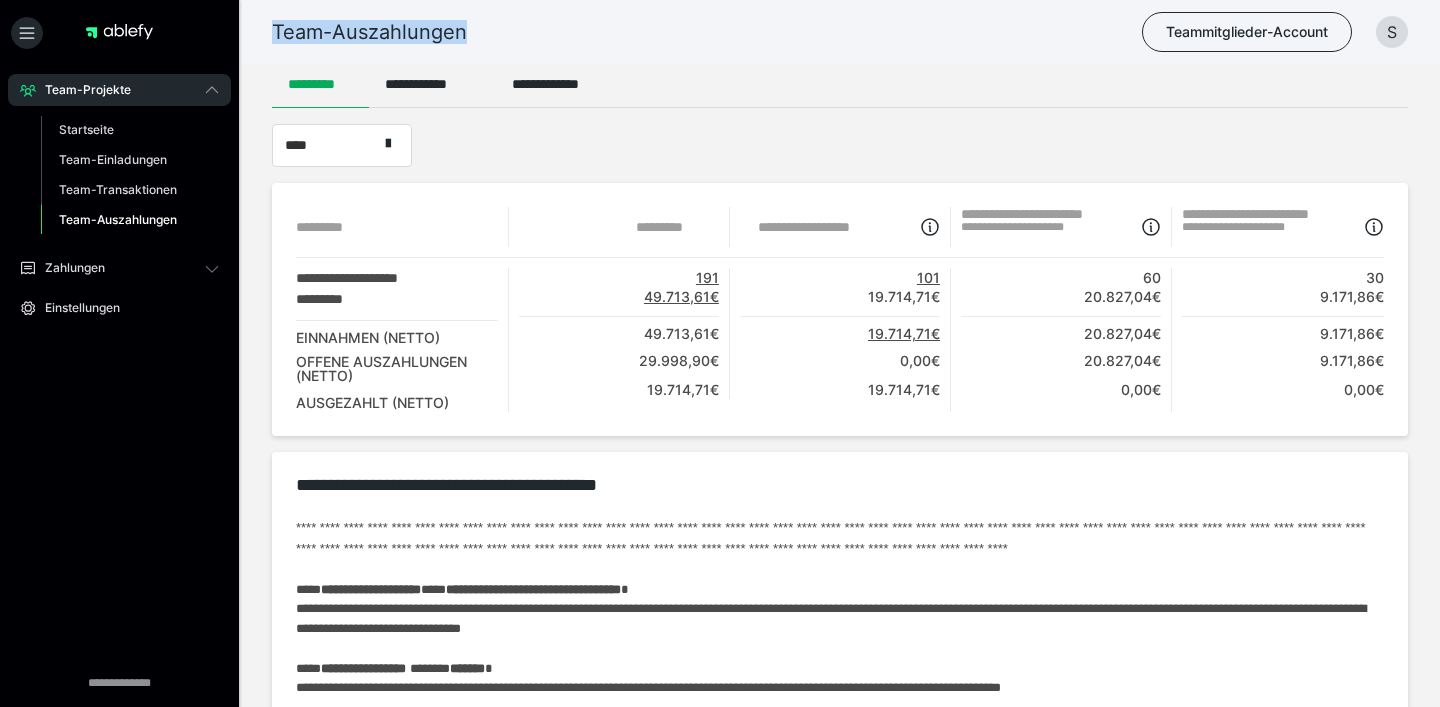 click on "Team-Auszahlungen" at bounding box center [369, 32] 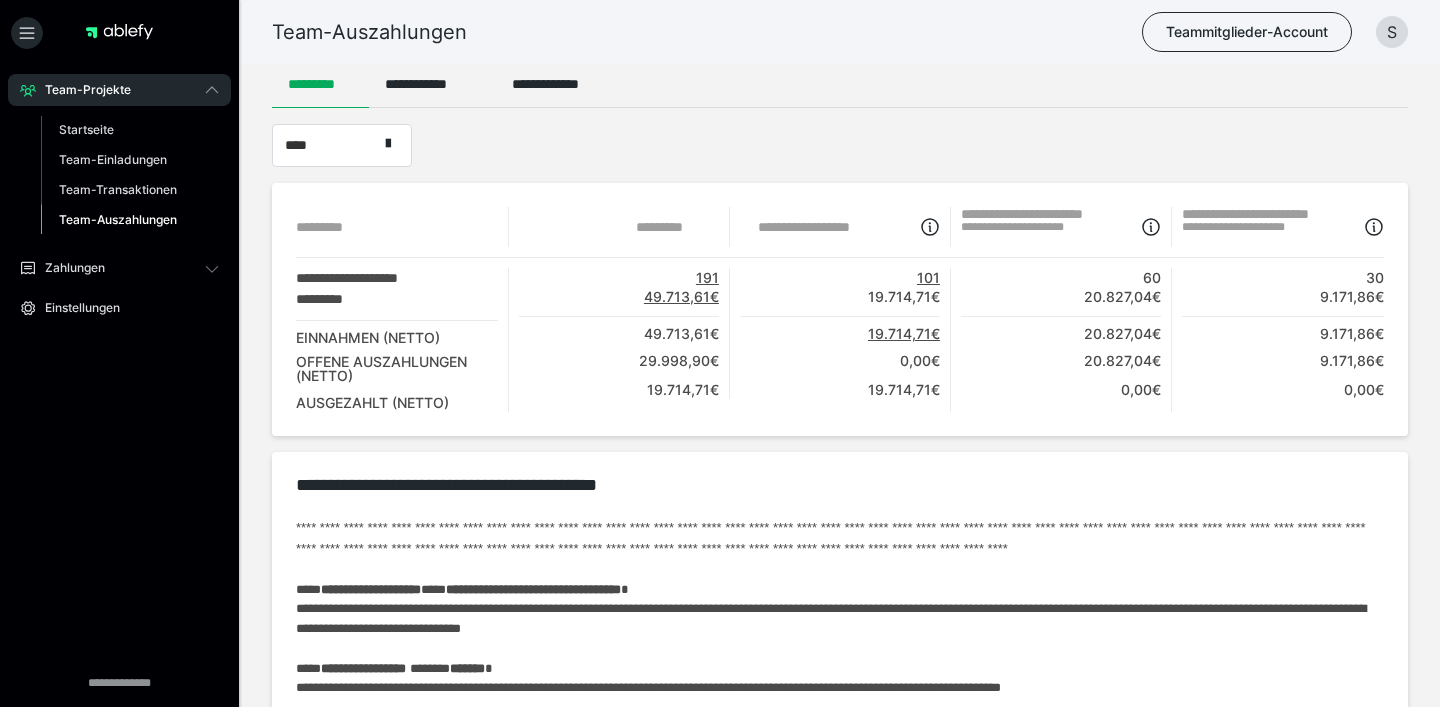 click on "Team-Auszahlungen" at bounding box center [369, 32] 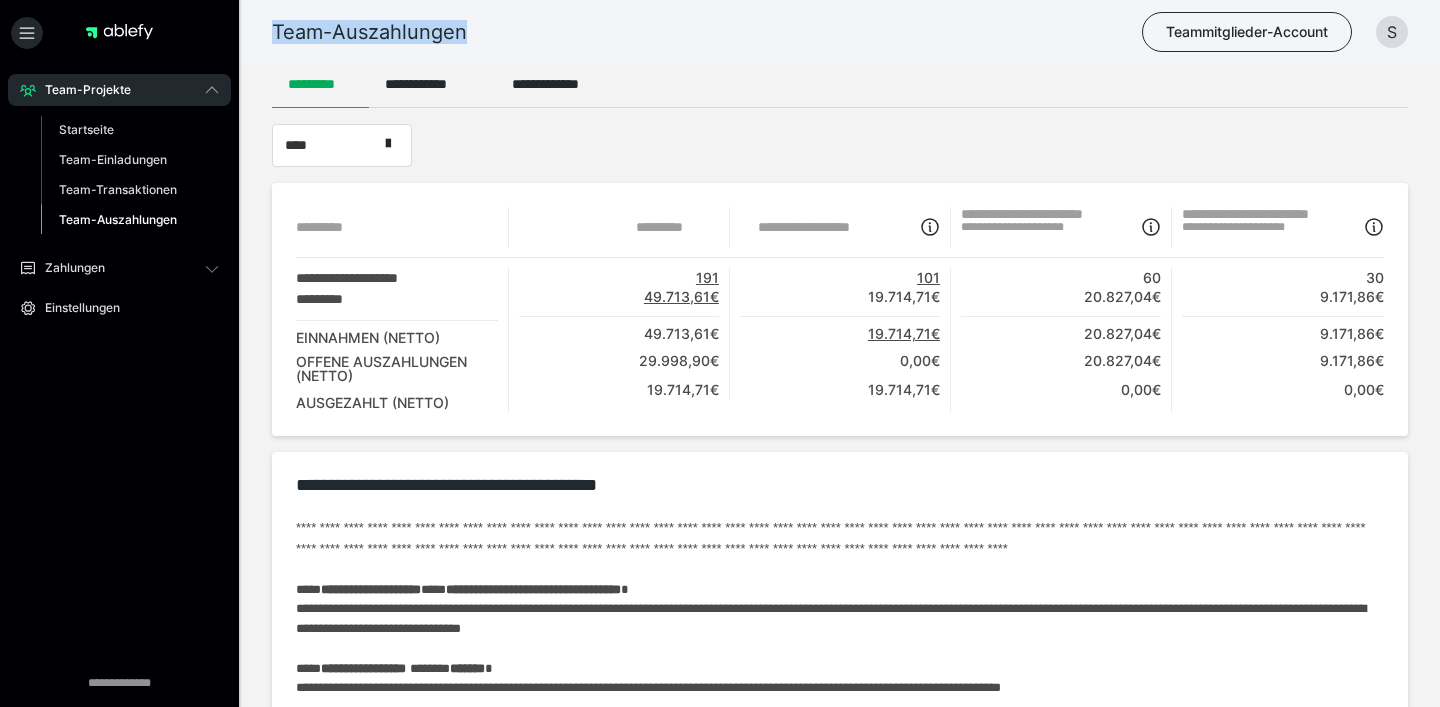 click on "Team-Auszahlungen" at bounding box center (369, 32) 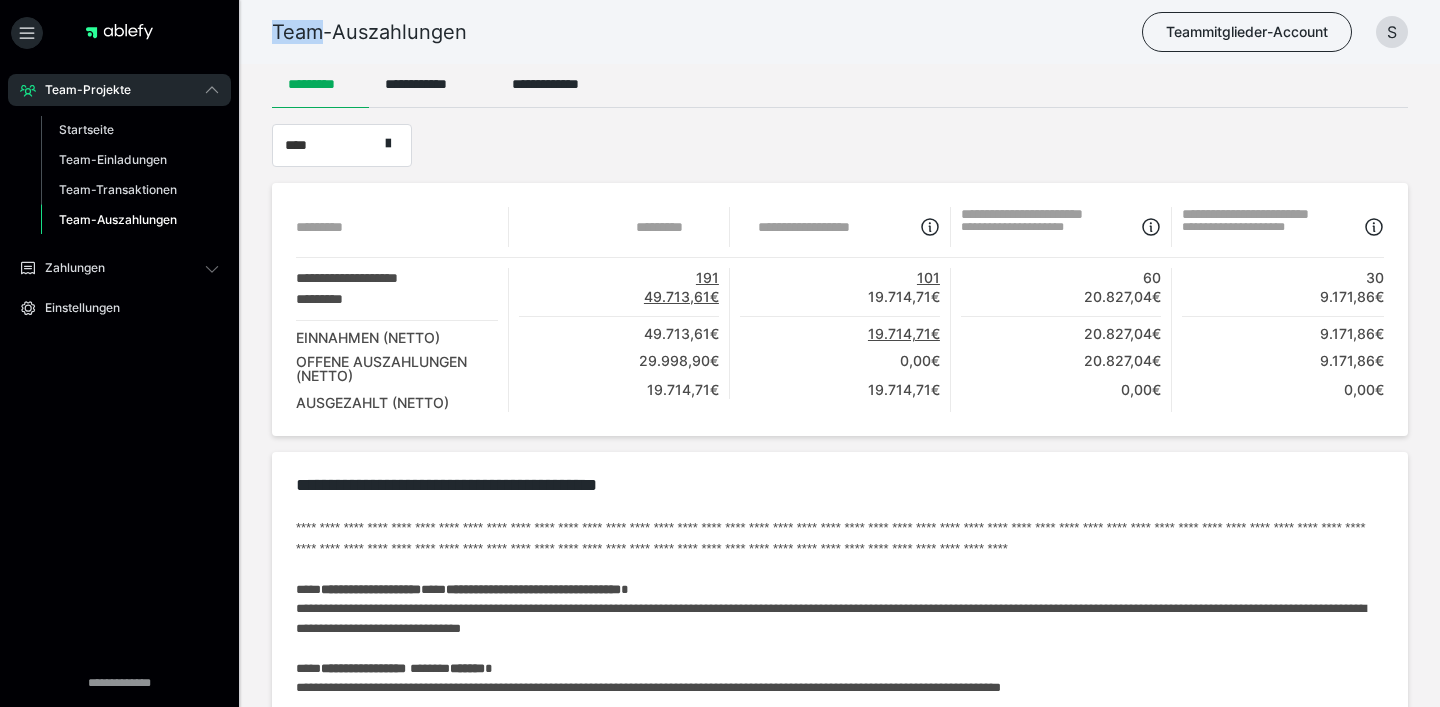 click on "Team-Auszahlungen Teammitglieder-Account S" at bounding box center [720, 32] 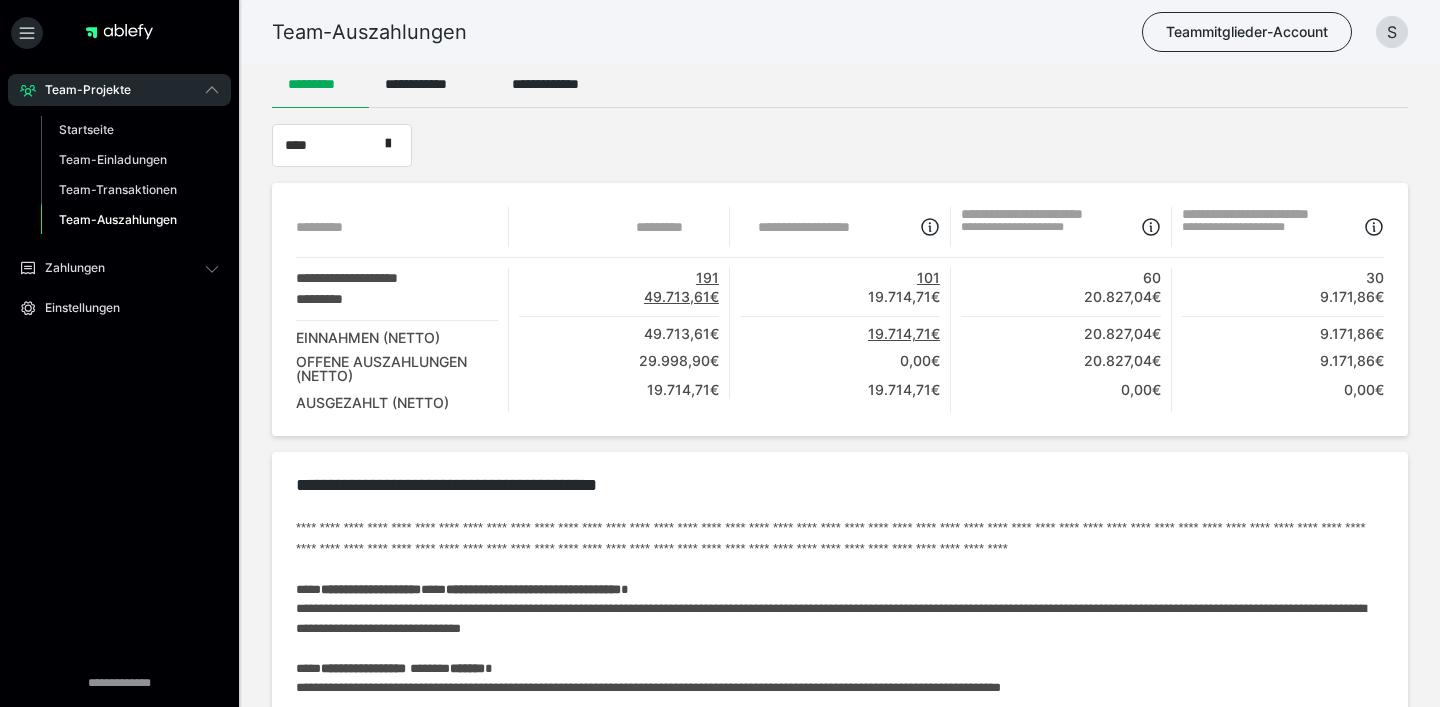 click on "Team-Auszahlungen" at bounding box center [369, 32] 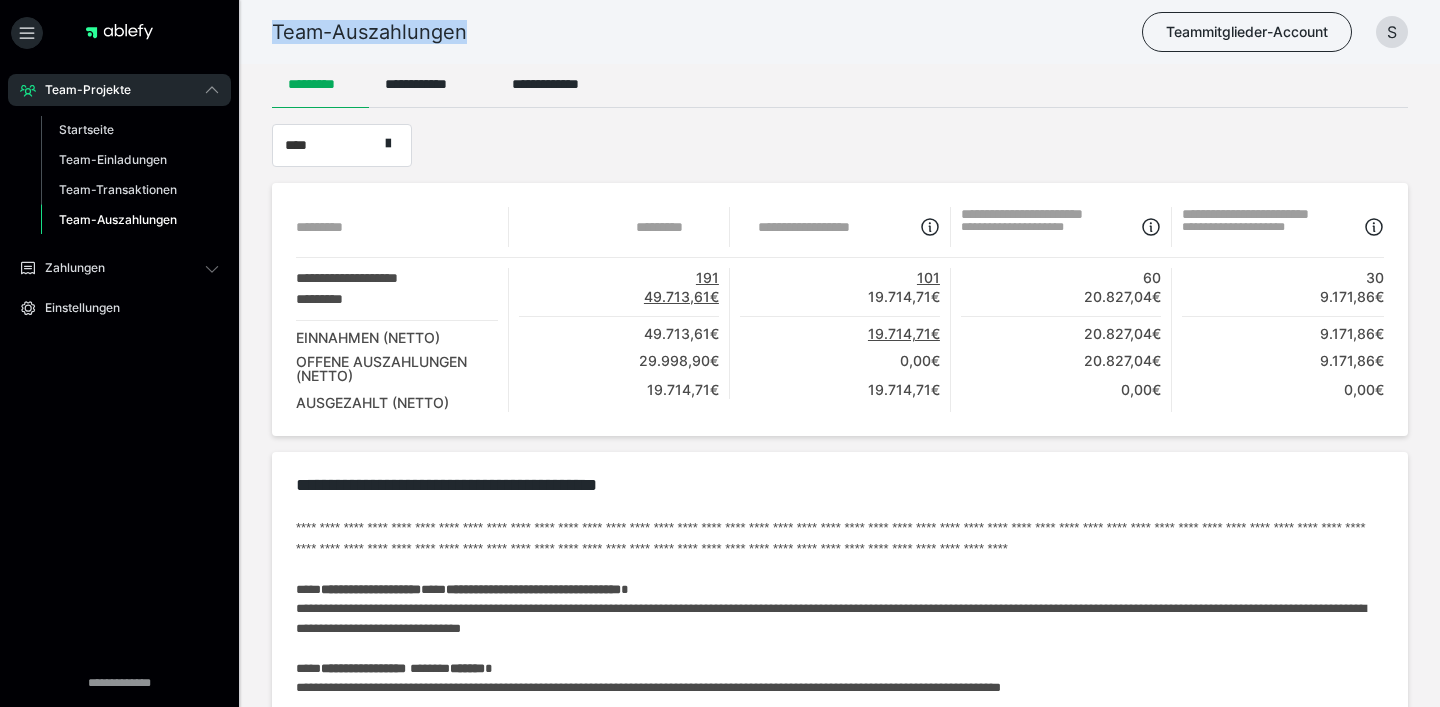 click on "Team-Auszahlungen" at bounding box center (369, 32) 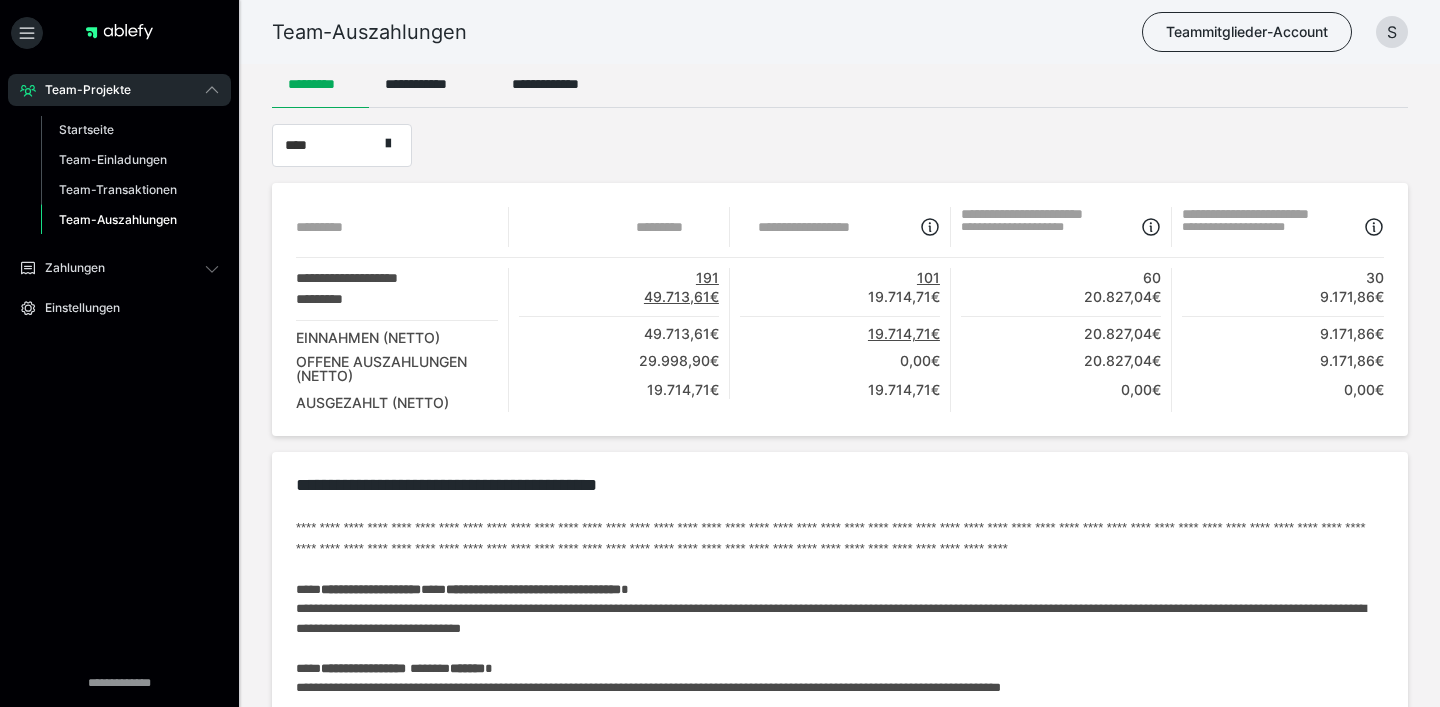 click on "Team-Auszahlungen" at bounding box center [369, 32] 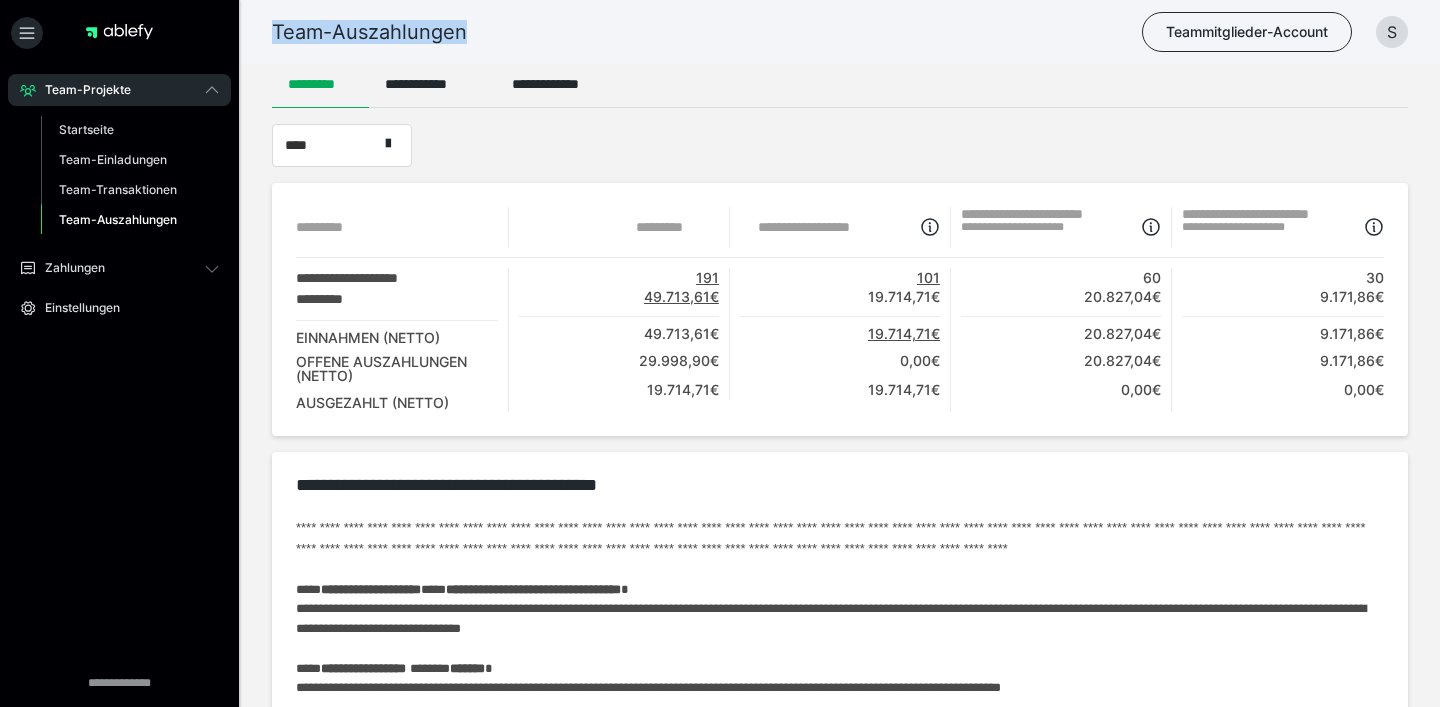 click on "Team-Auszahlungen" at bounding box center (369, 32) 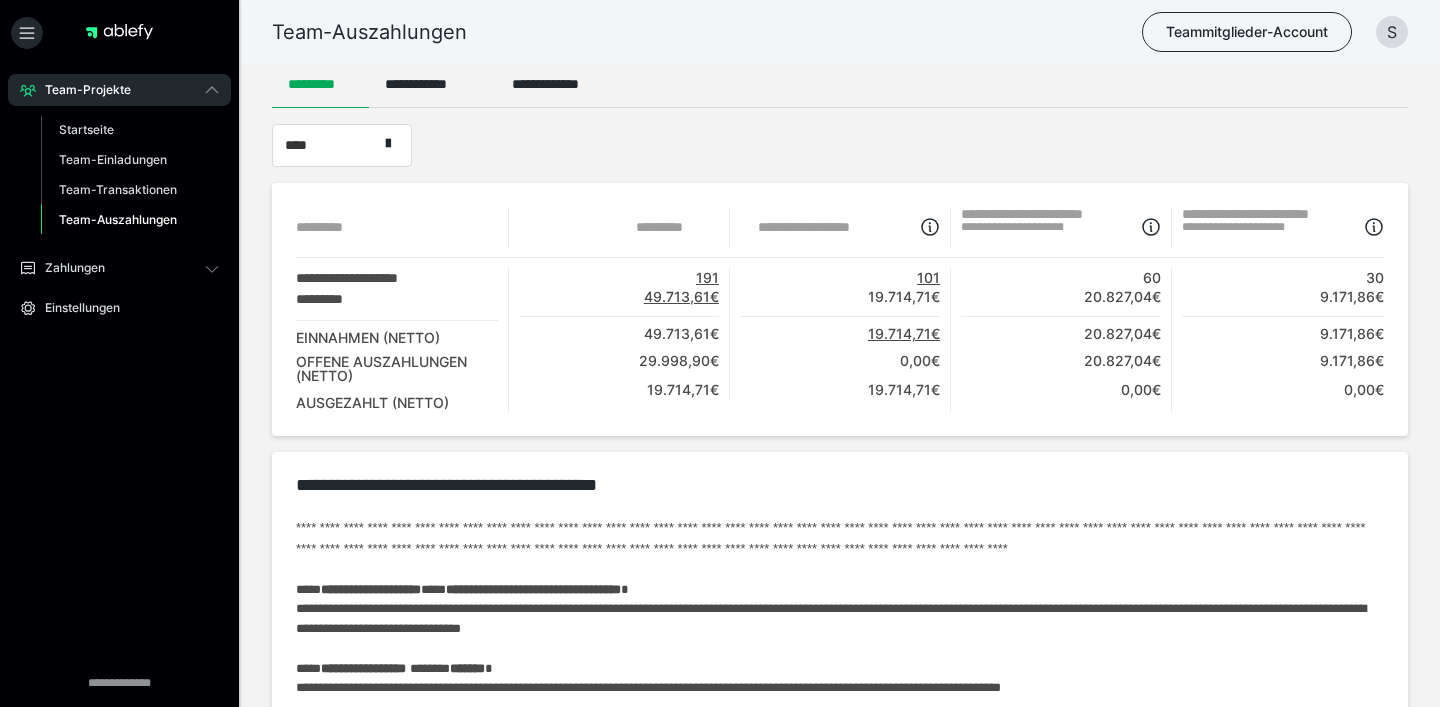 click on "Team-Auszahlungen" at bounding box center (369, 32) 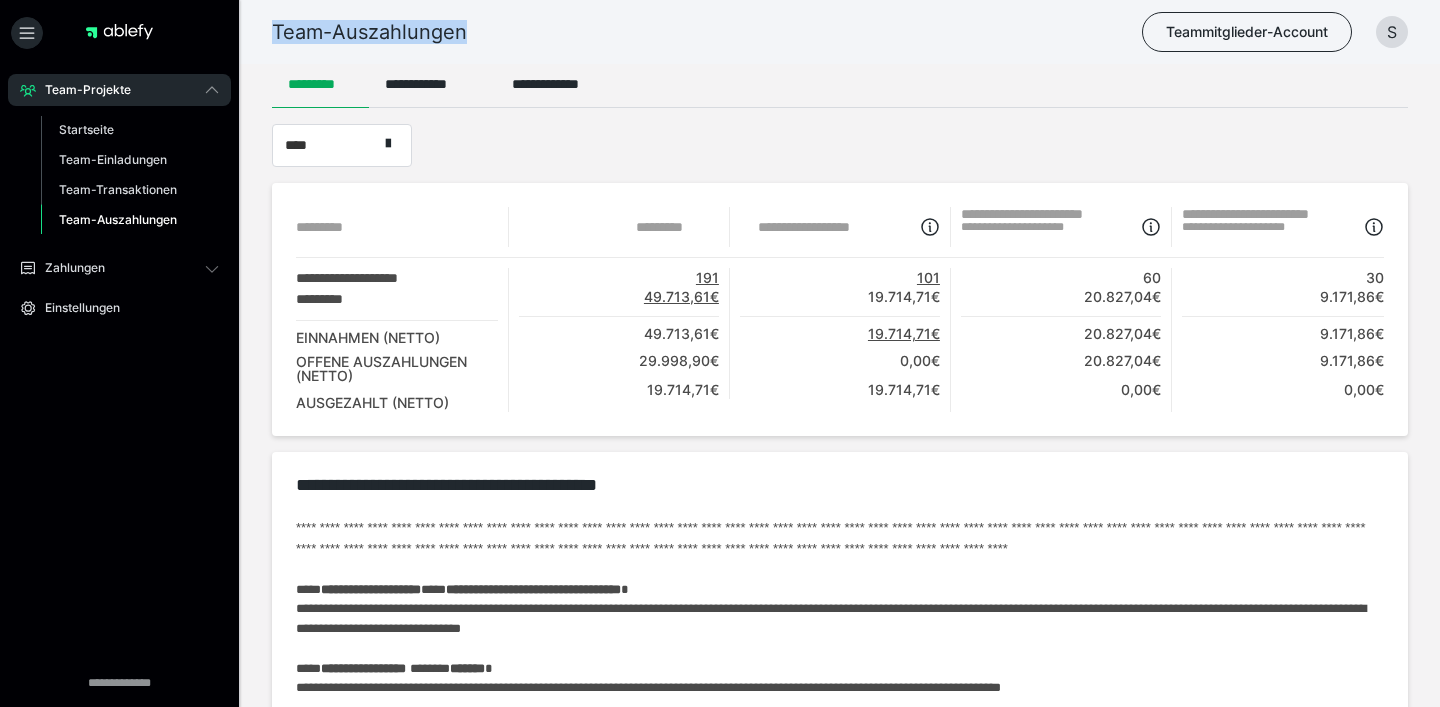 click on "Team-Auszahlungen" at bounding box center (369, 32) 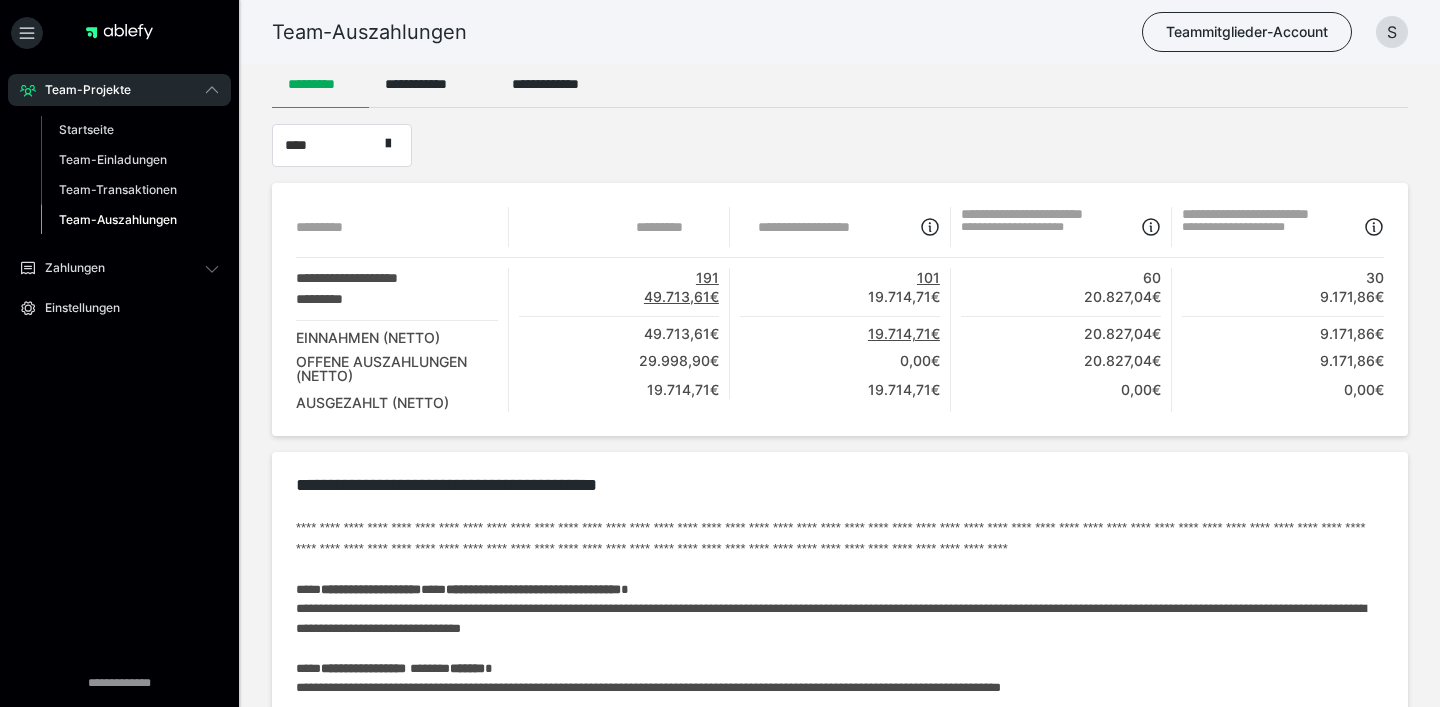 click on "Team-Auszahlungen" at bounding box center (369, 32) 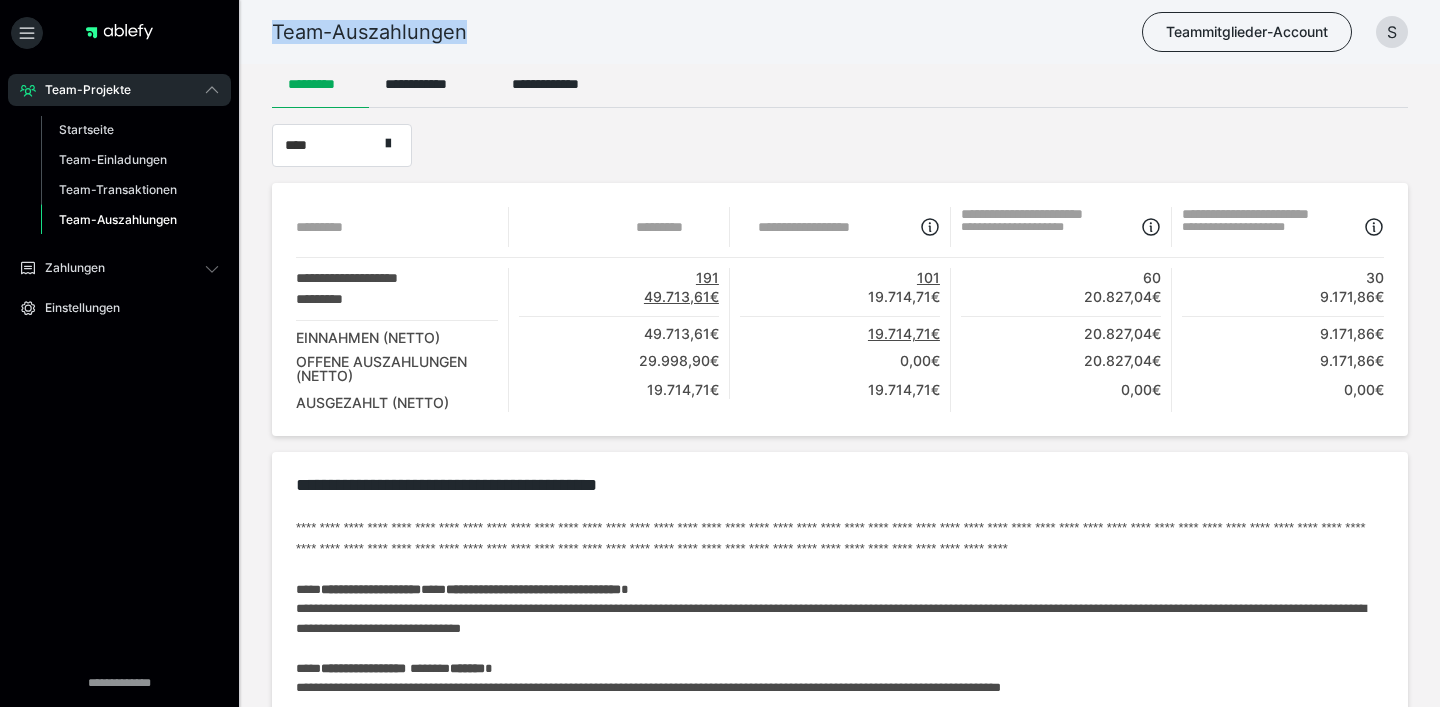 click on "Team-Auszahlungen" at bounding box center [369, 32] 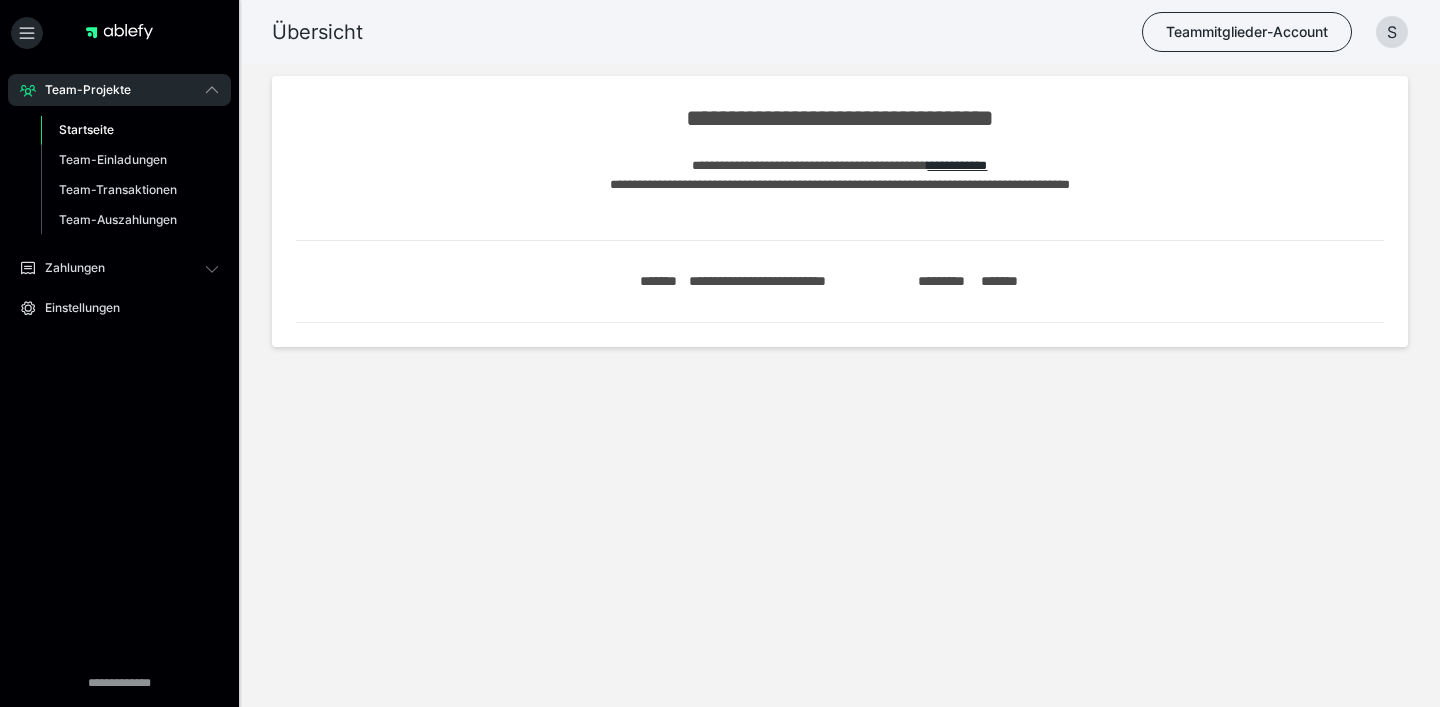 scroll, scrollTop: 0, scrollLeft: 0, axis: both 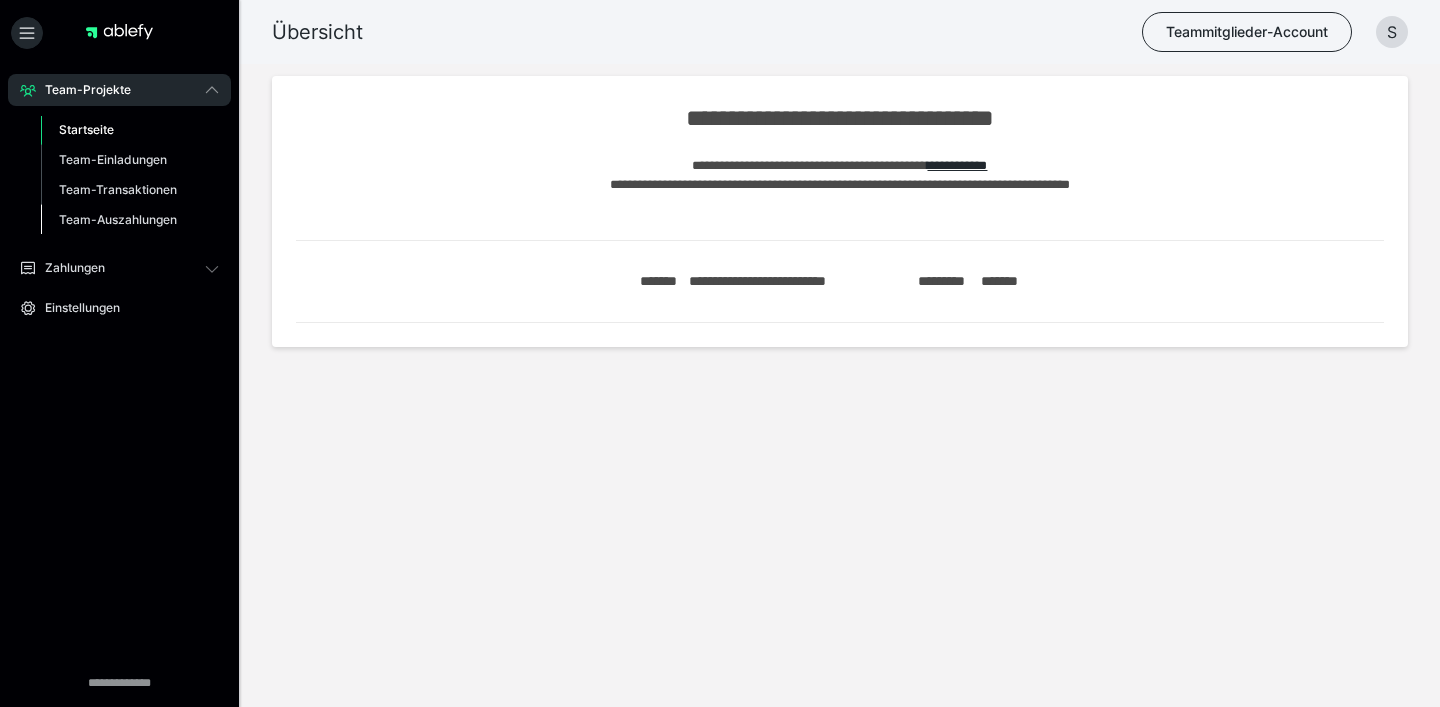 click on "Team-Auszahlungen" at bounding box center [130, 220] 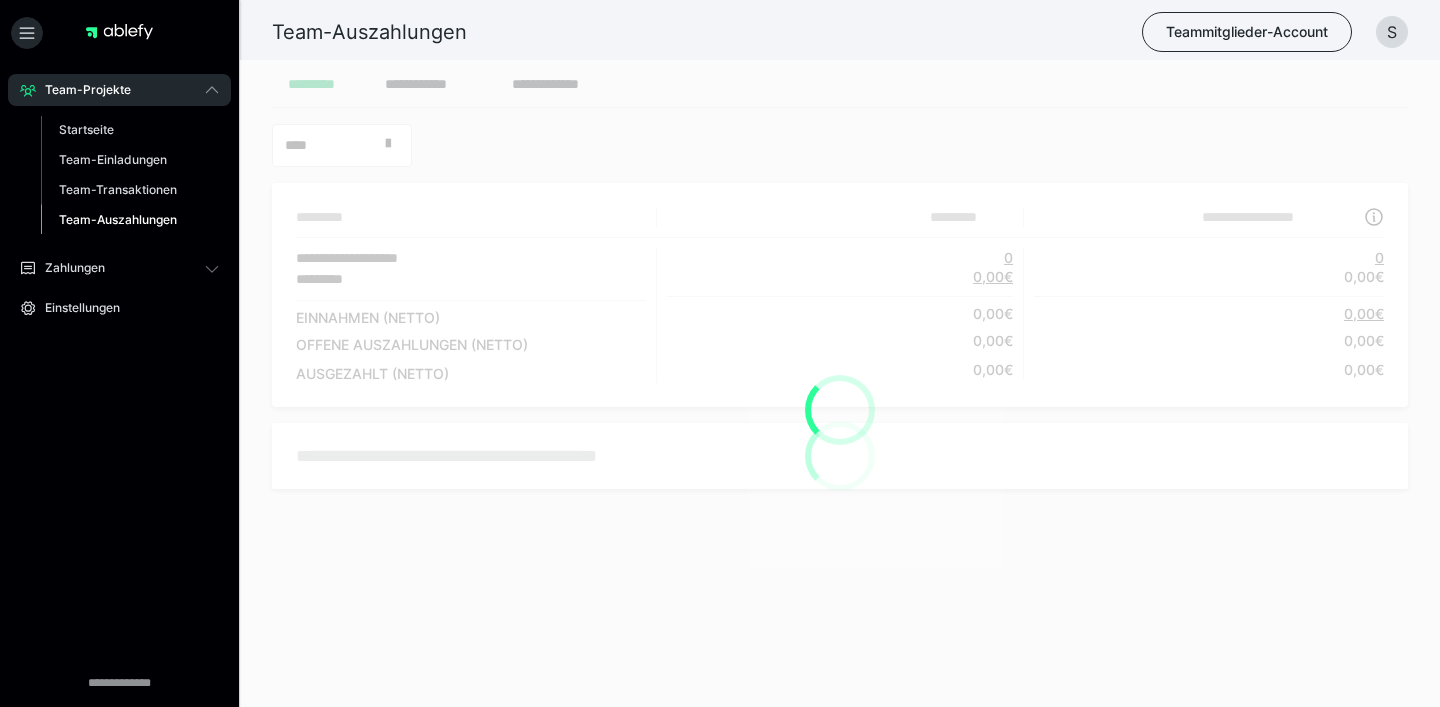 scroll, scrollTop: 0, scrollLeft: 0, axis: both 